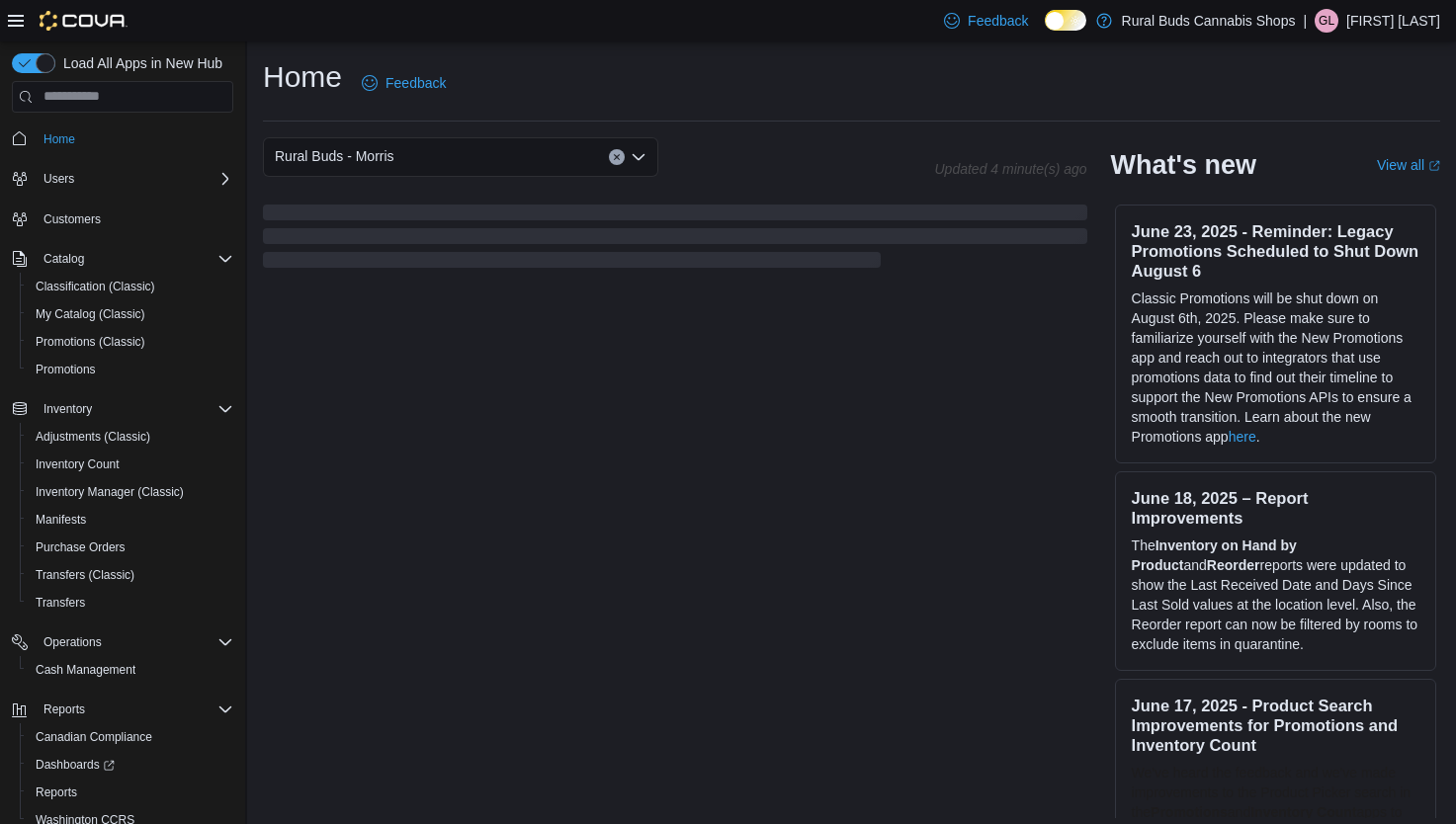 scroll, scrollTop: 0, scrollLeft: 0, axis: both 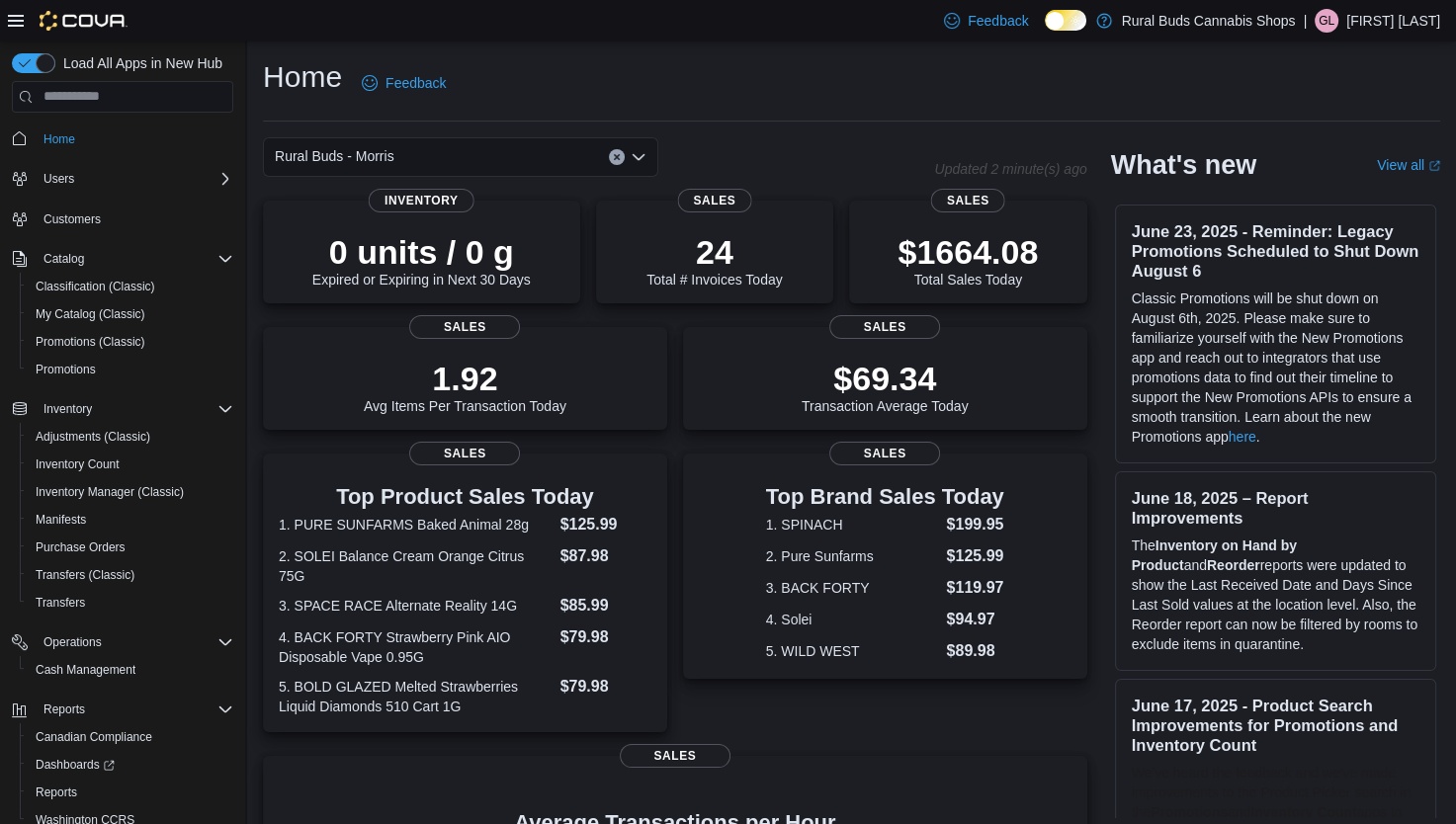click 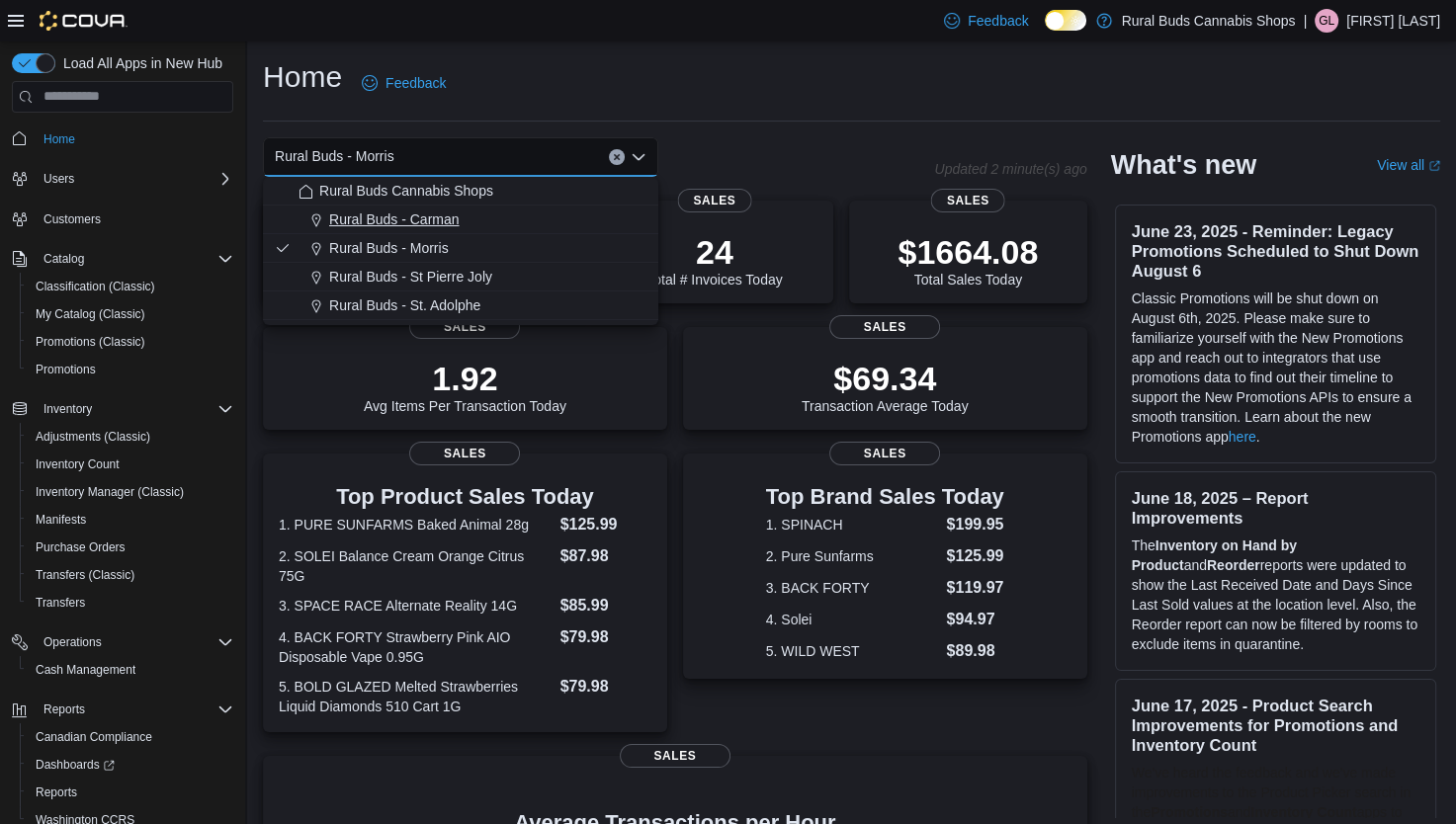 click on "Rural Buds - Carman" at bounding box center [394, 219] 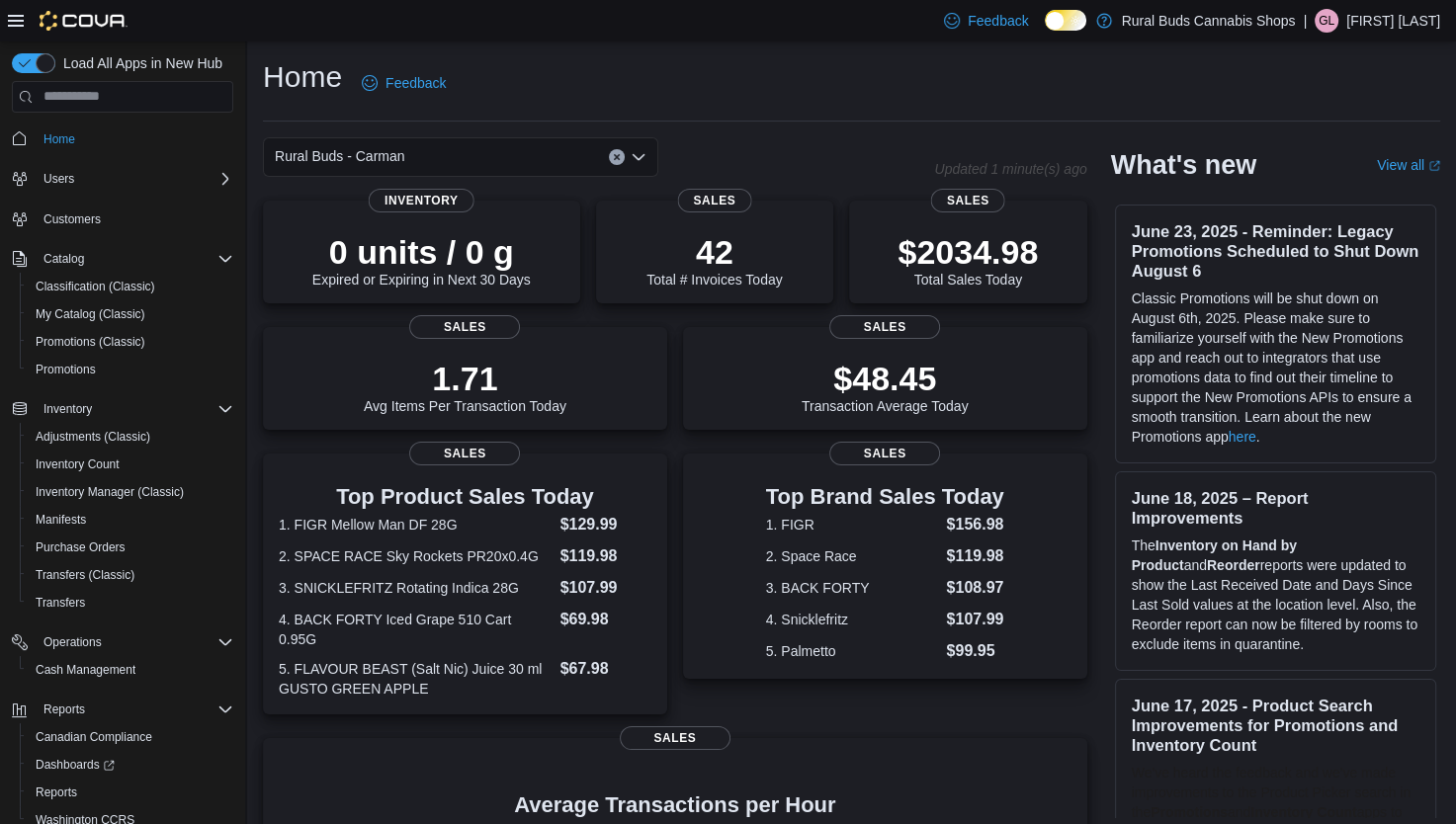 click 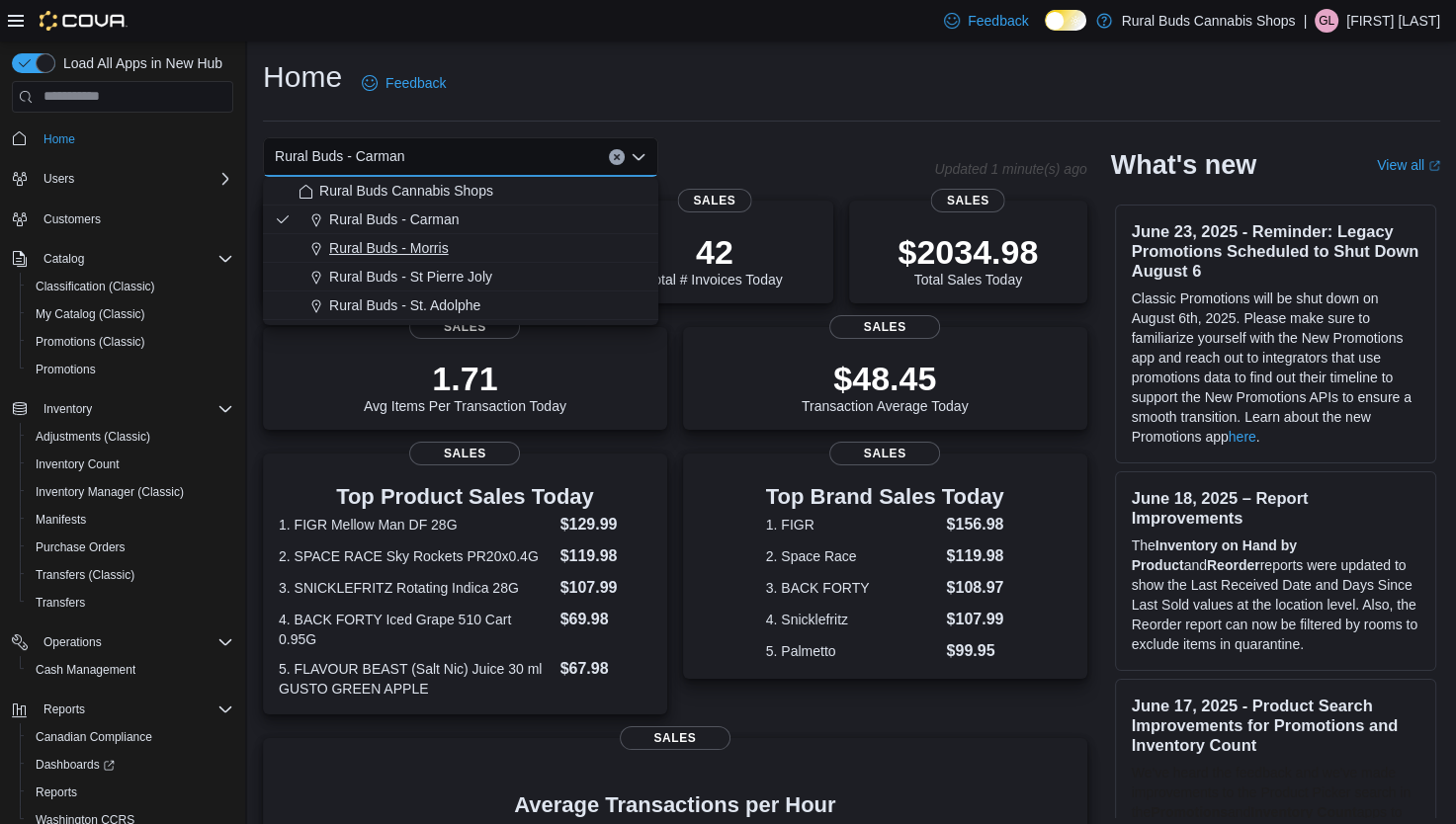 click on "Rural Buds - Morris" at bounding box center (388, 248) 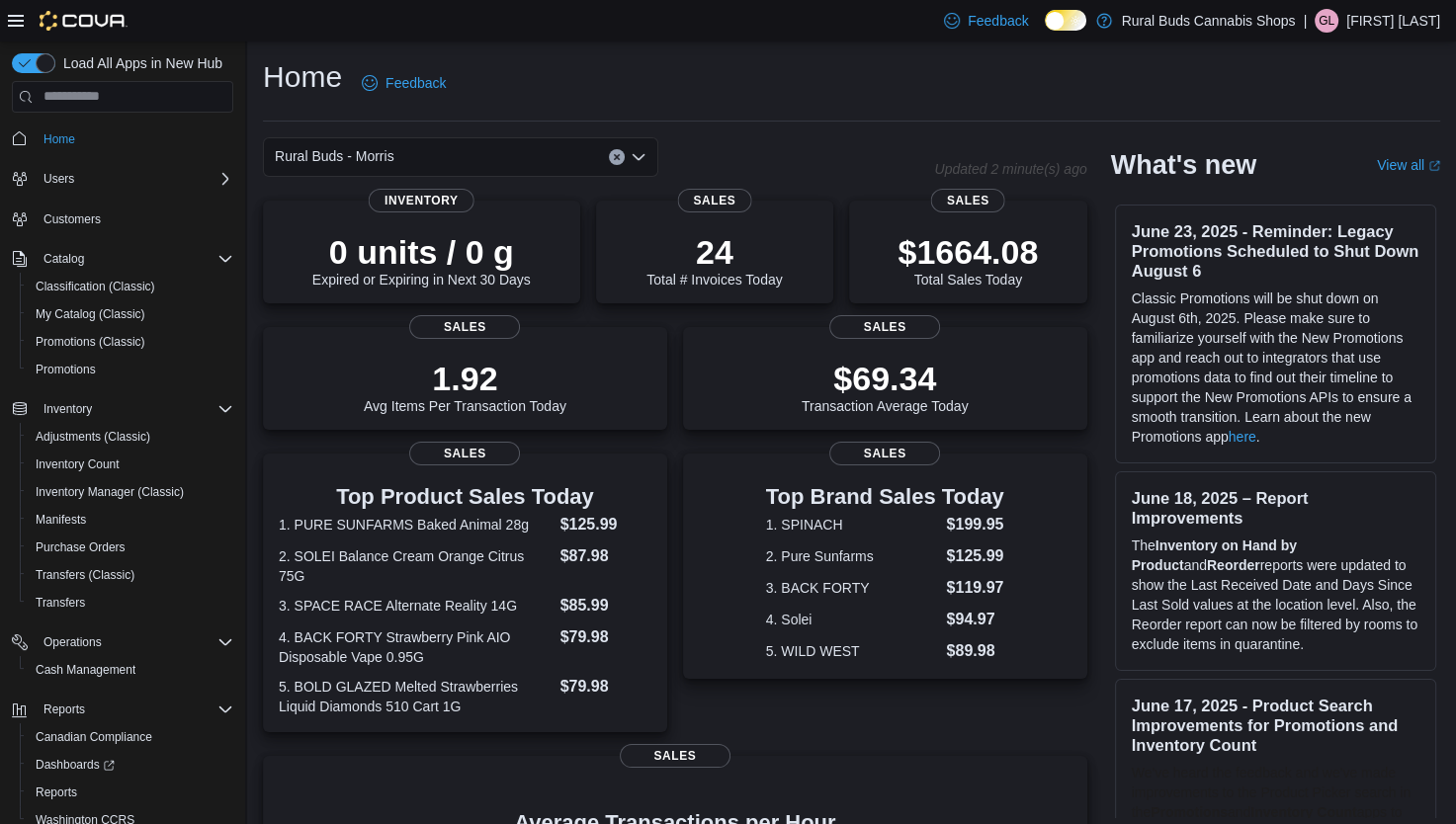 click 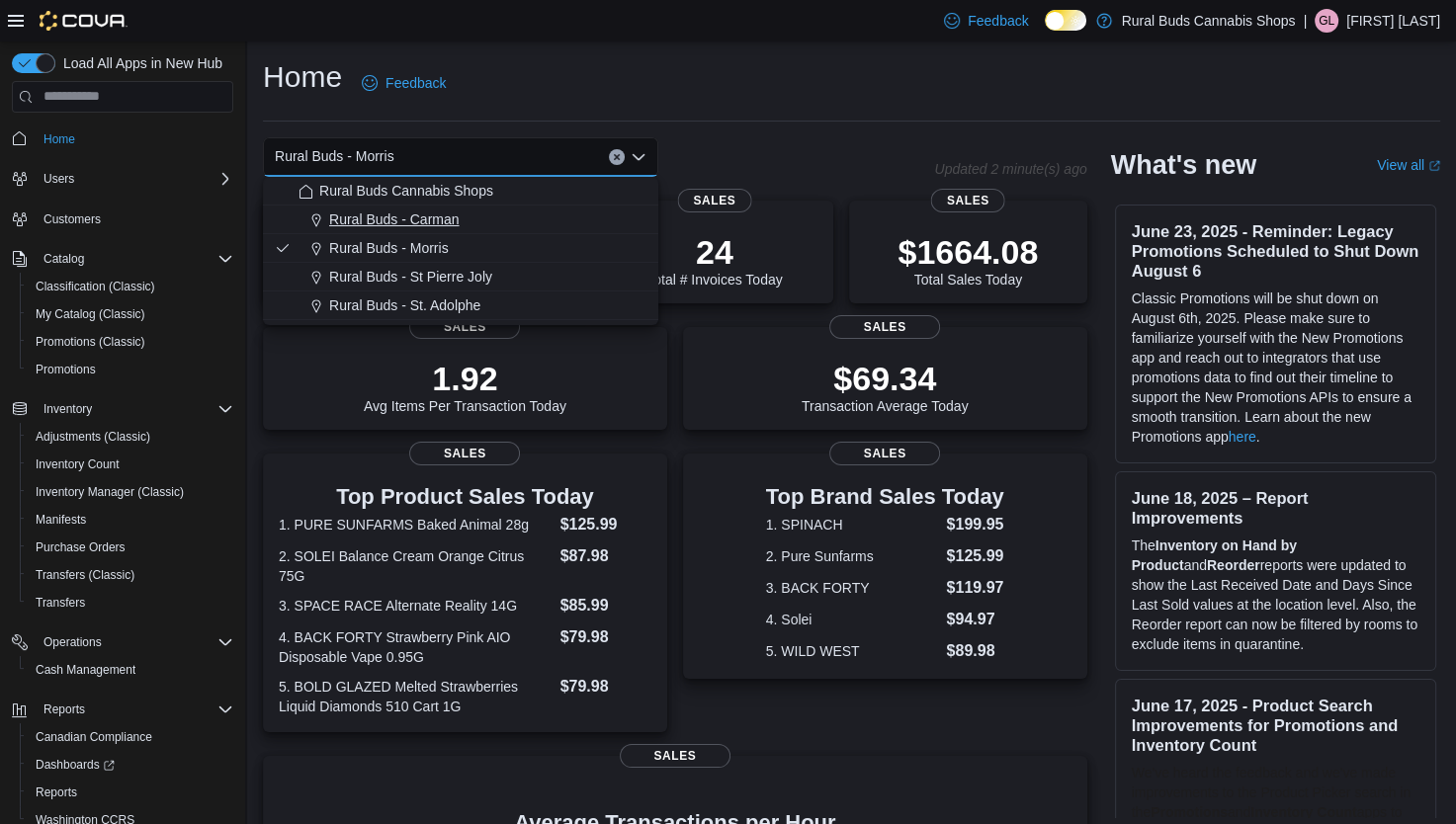 click on "Rural Buds - Carman" at bounding box center [394, 219] 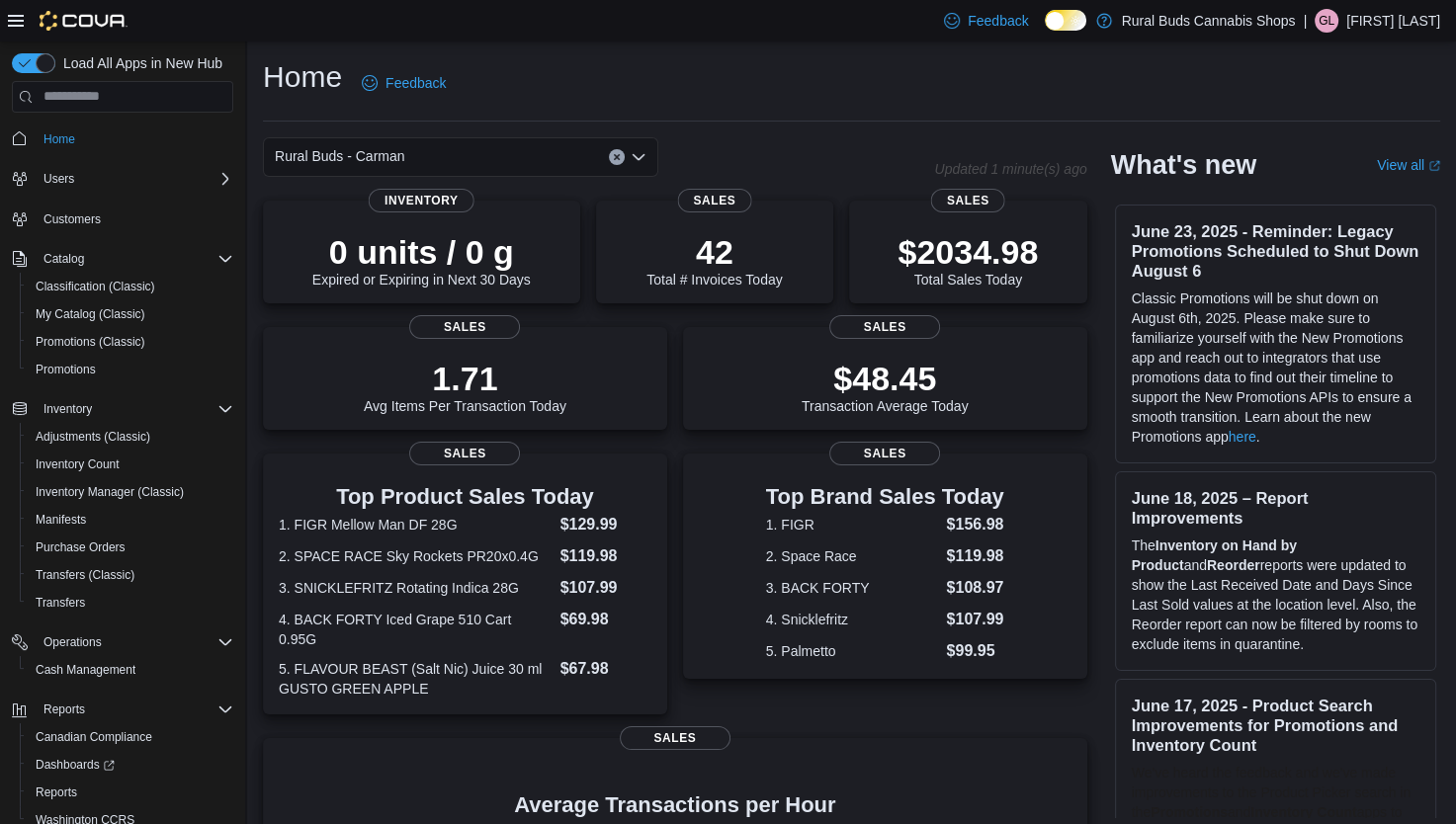 click 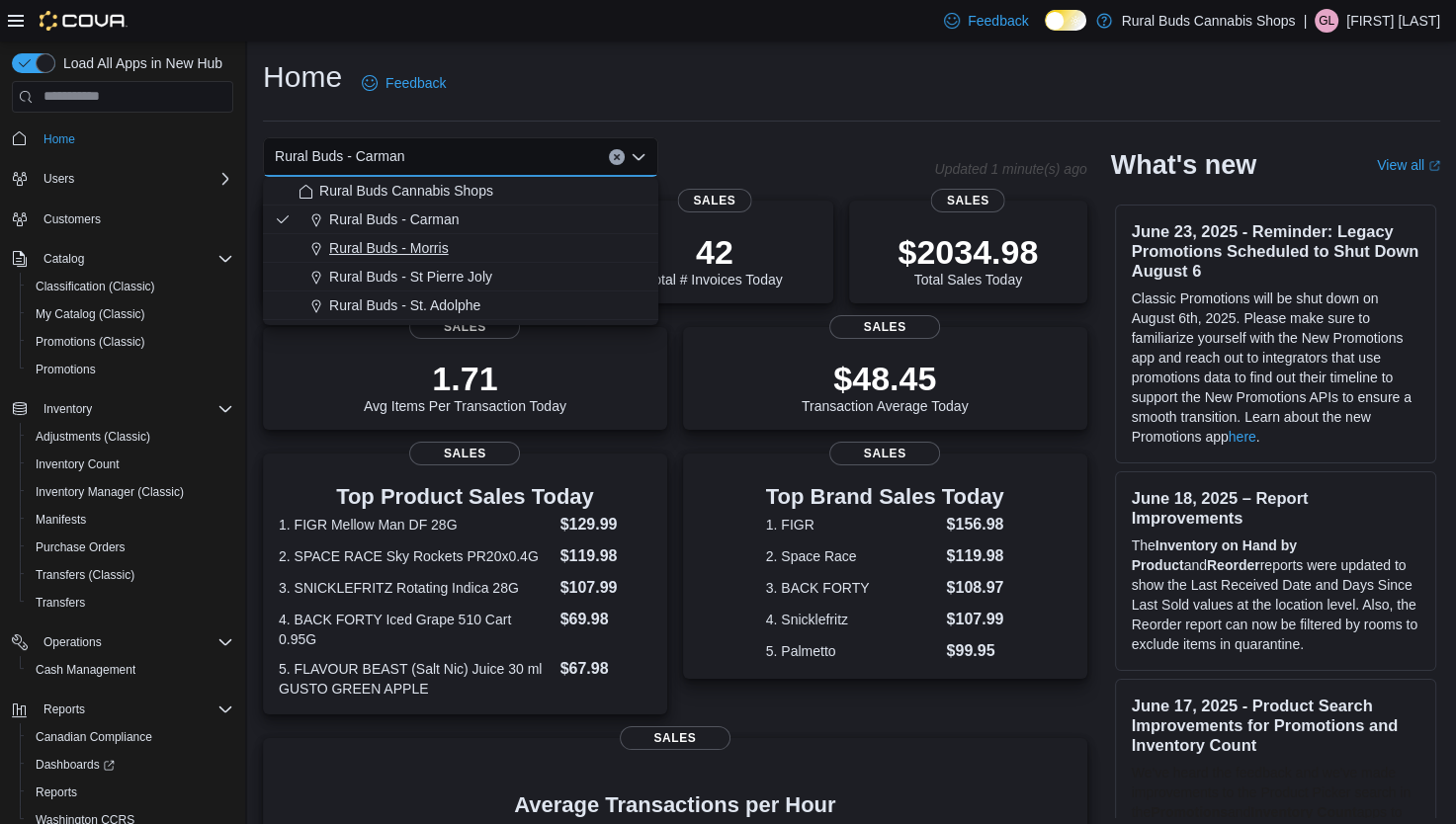 click on "Rural Buds - Morris" at bounding box center [388, 248] 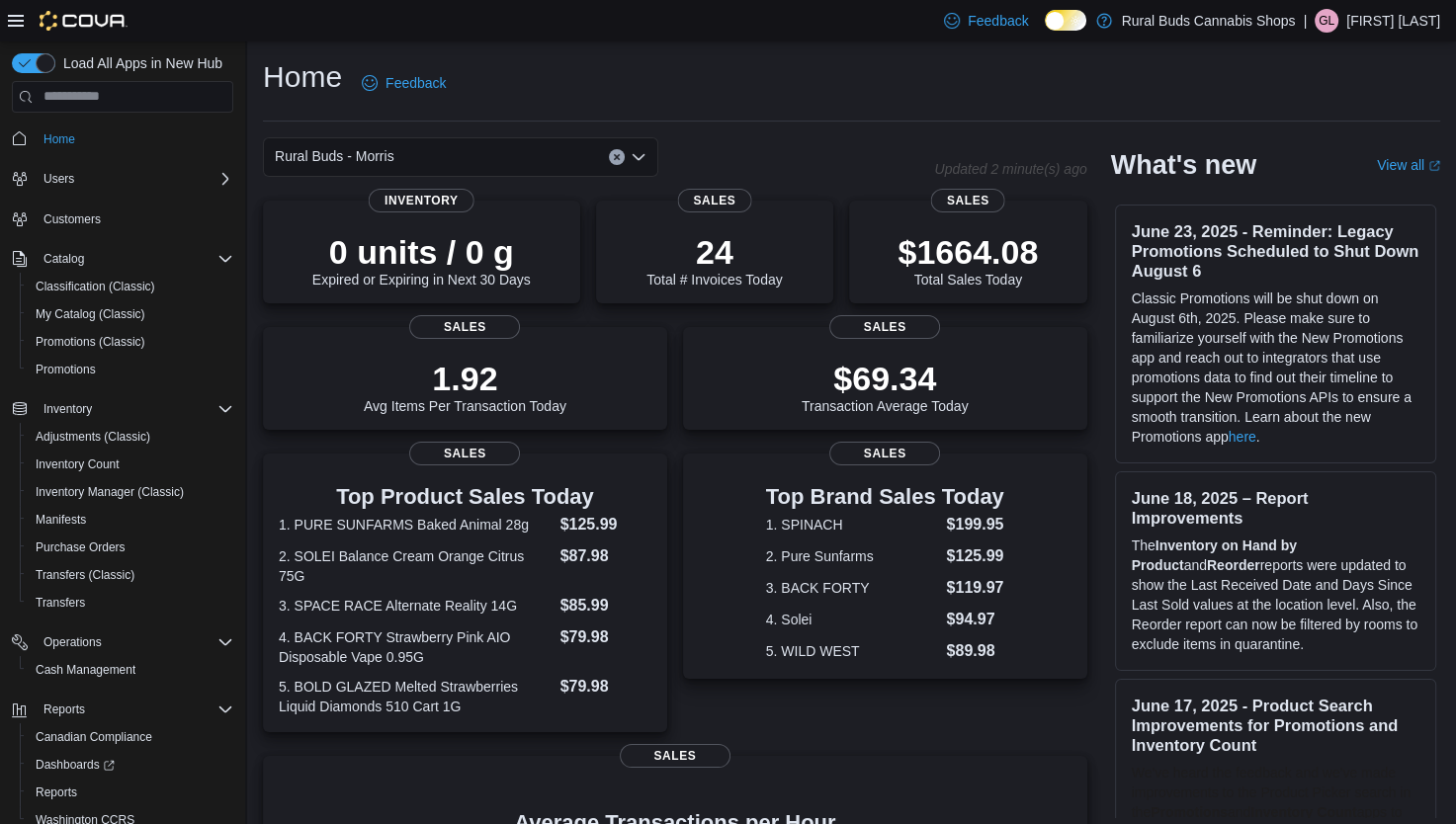 click 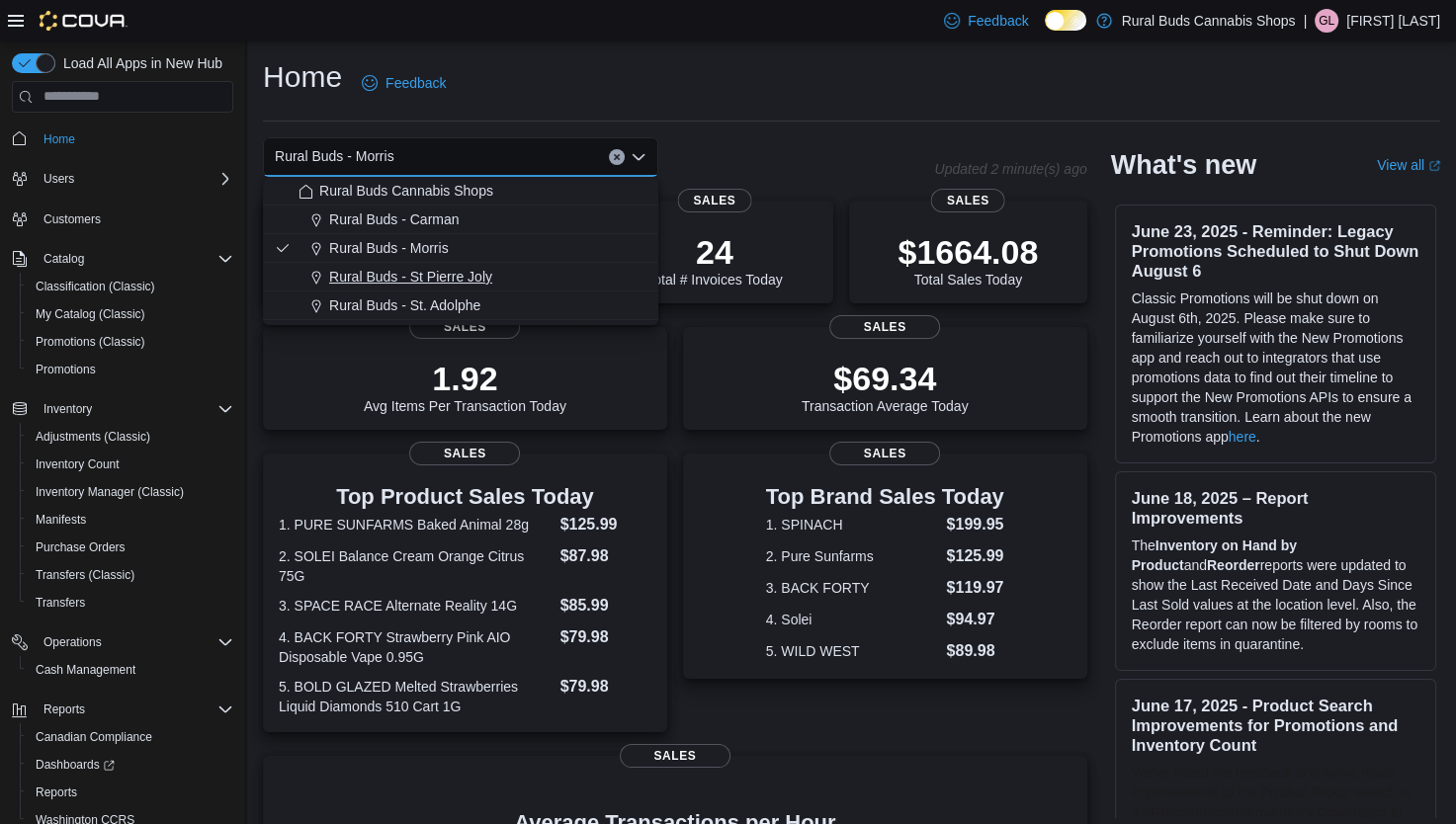 click on "Rural Buds - St Pierre Joly" at bounding box center (410, 277) 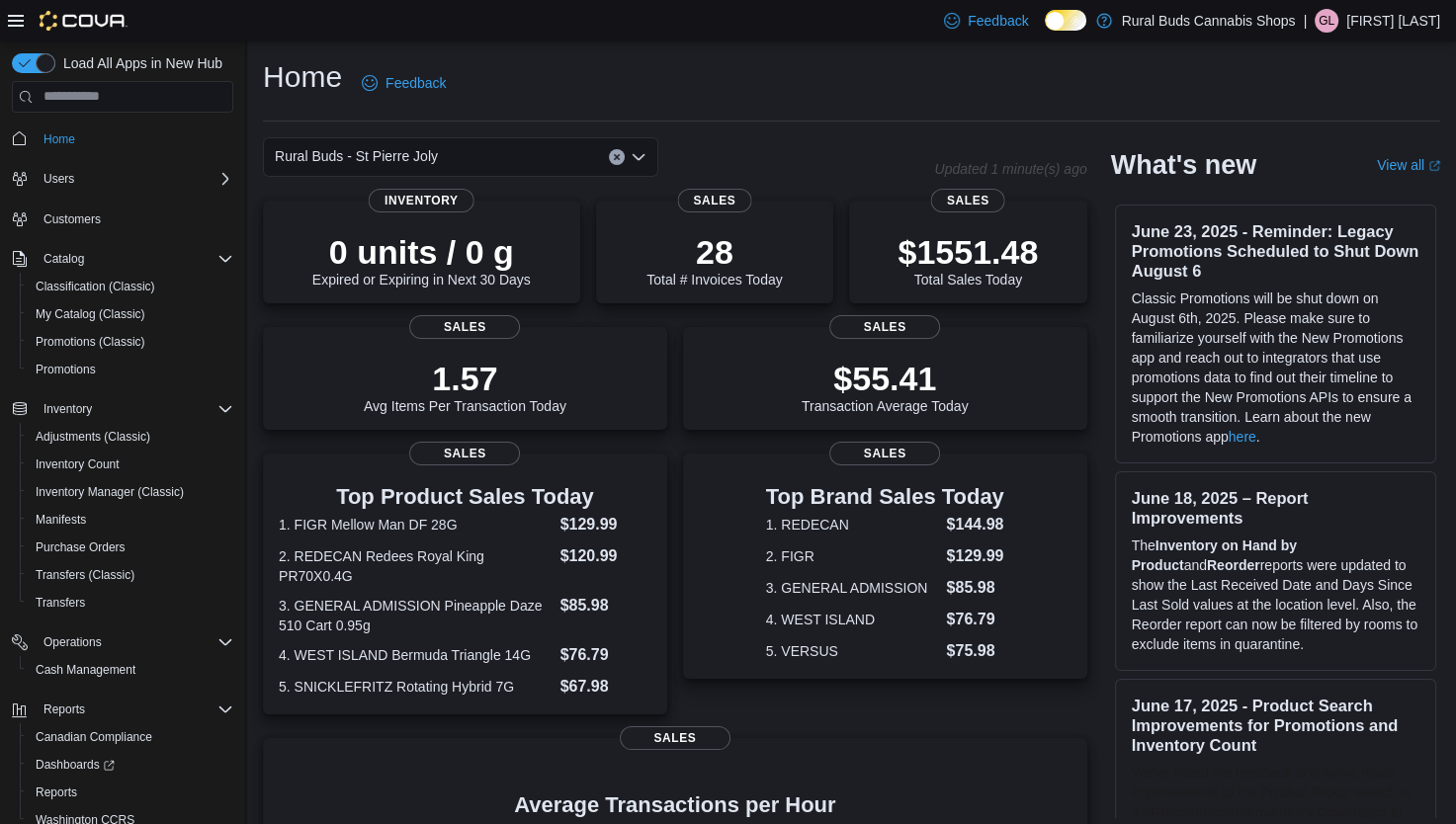 click 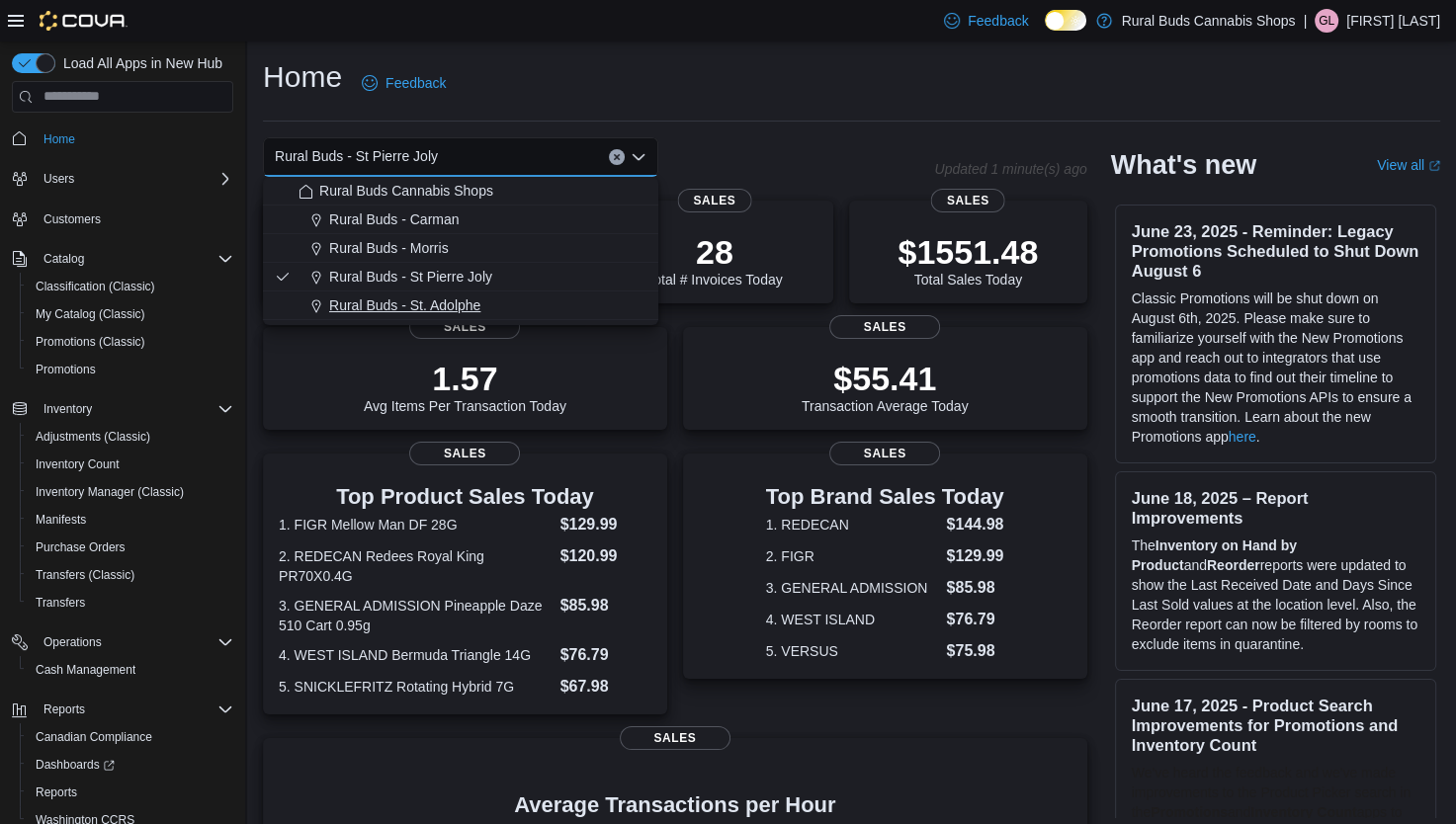 click on "Rural Buds - St. Adolphe" at bounding box center (404, 305) 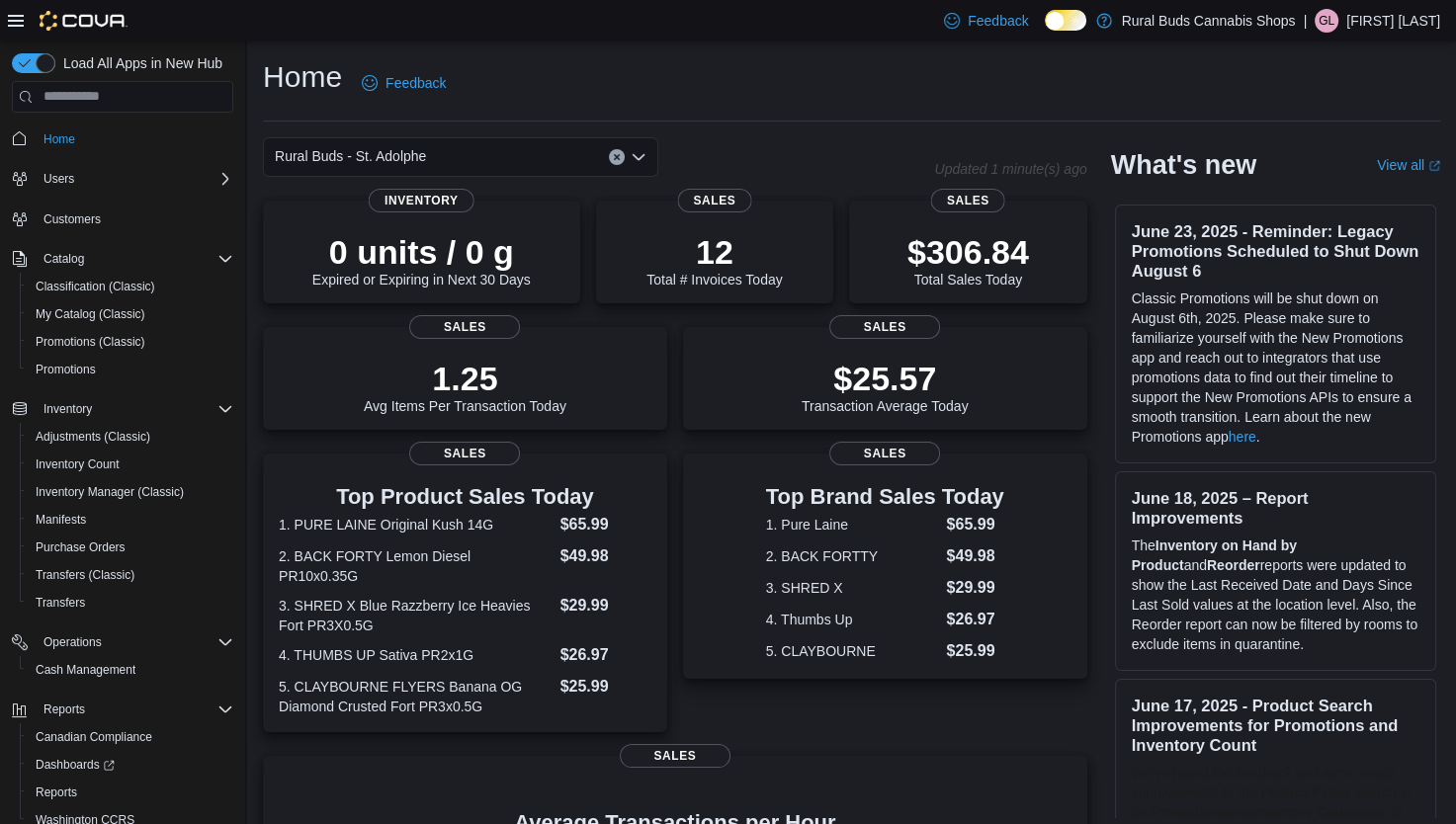 click 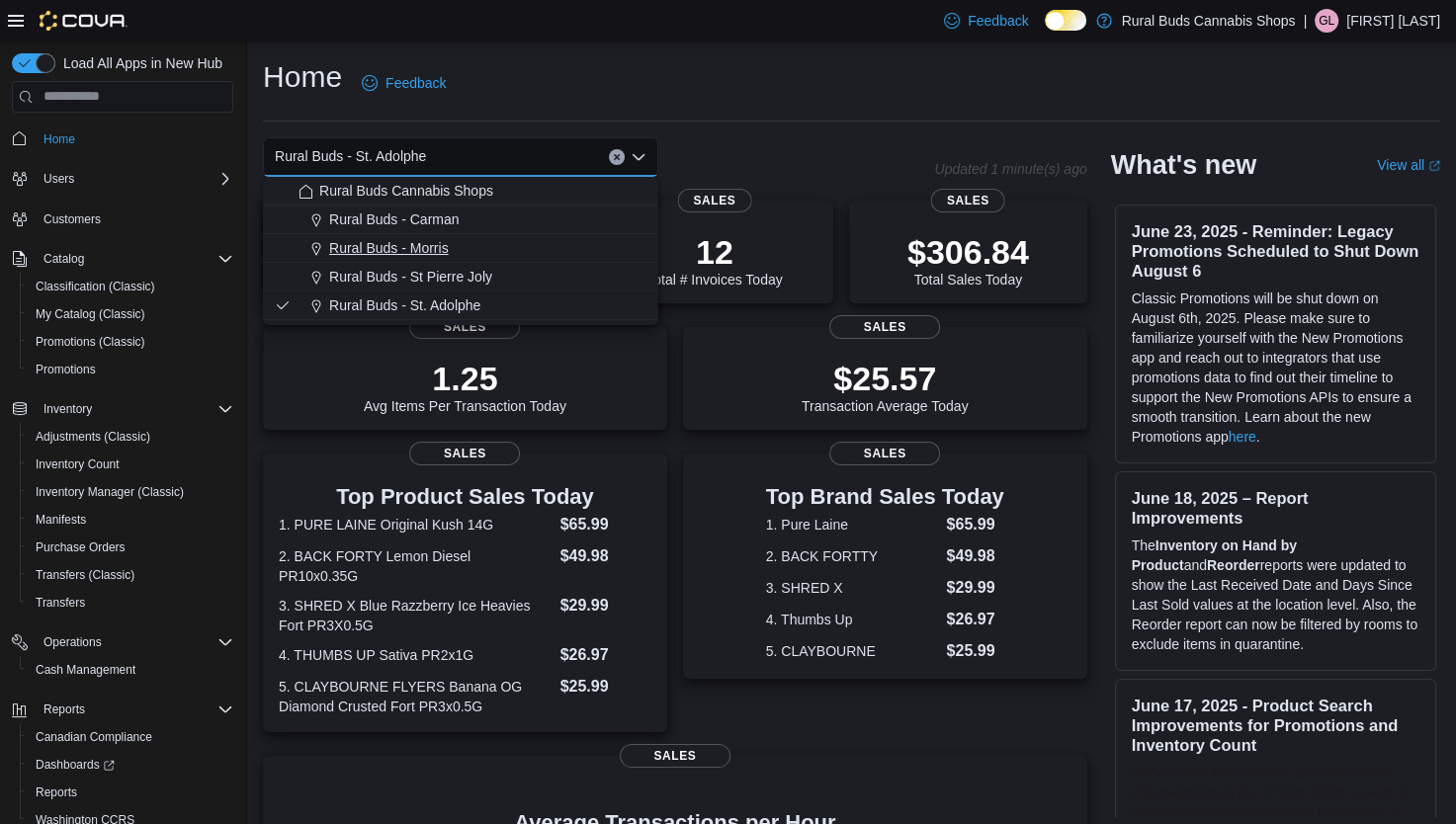 click on "Rural Buds - Morris" at bounding box center [388, 248] 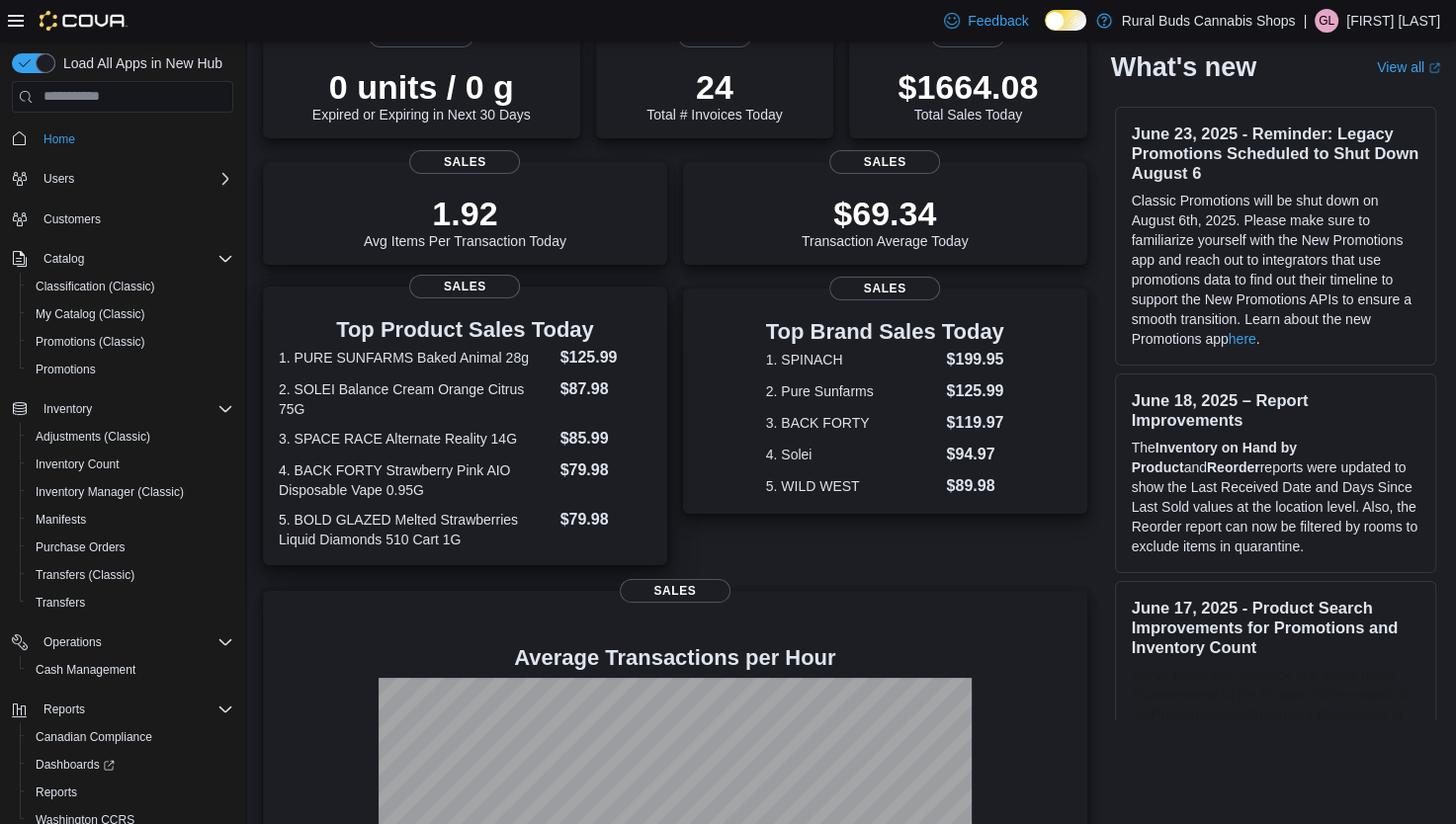 scroll, scrollTop: 0, scrollLeft: 0, axis: both 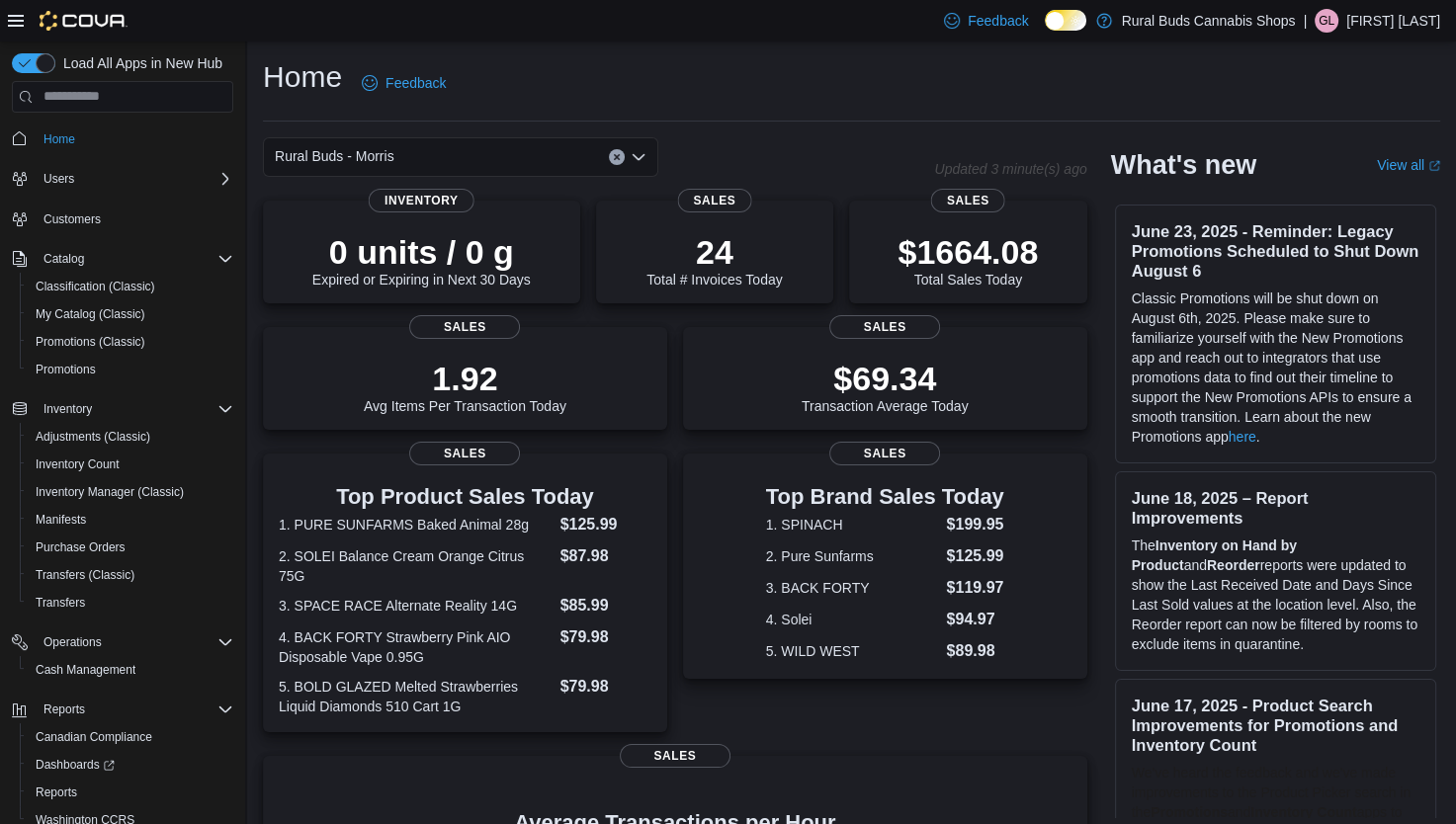 click 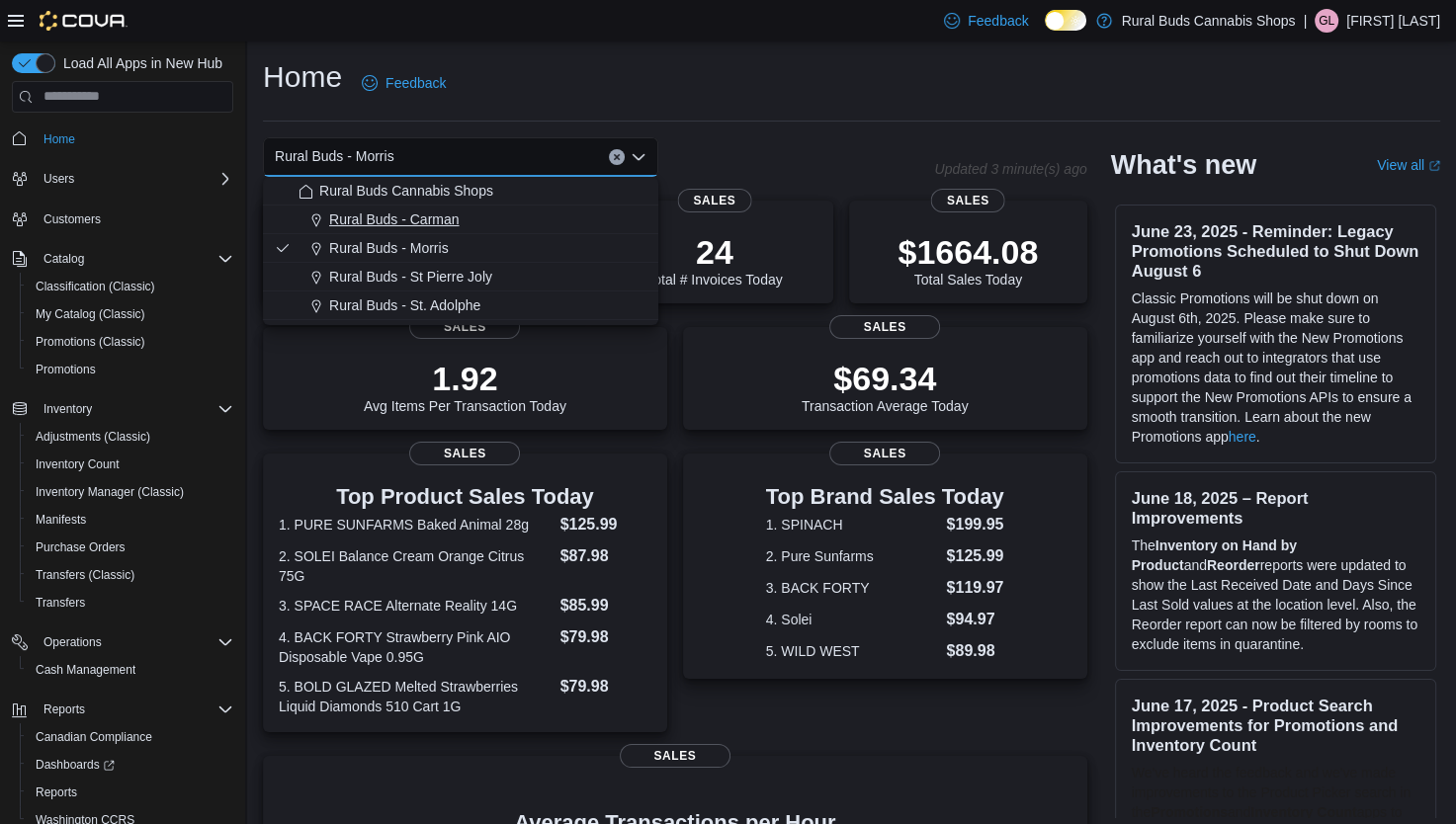 click on "Rural Buds - Carman" at bounding box center (394, 219) 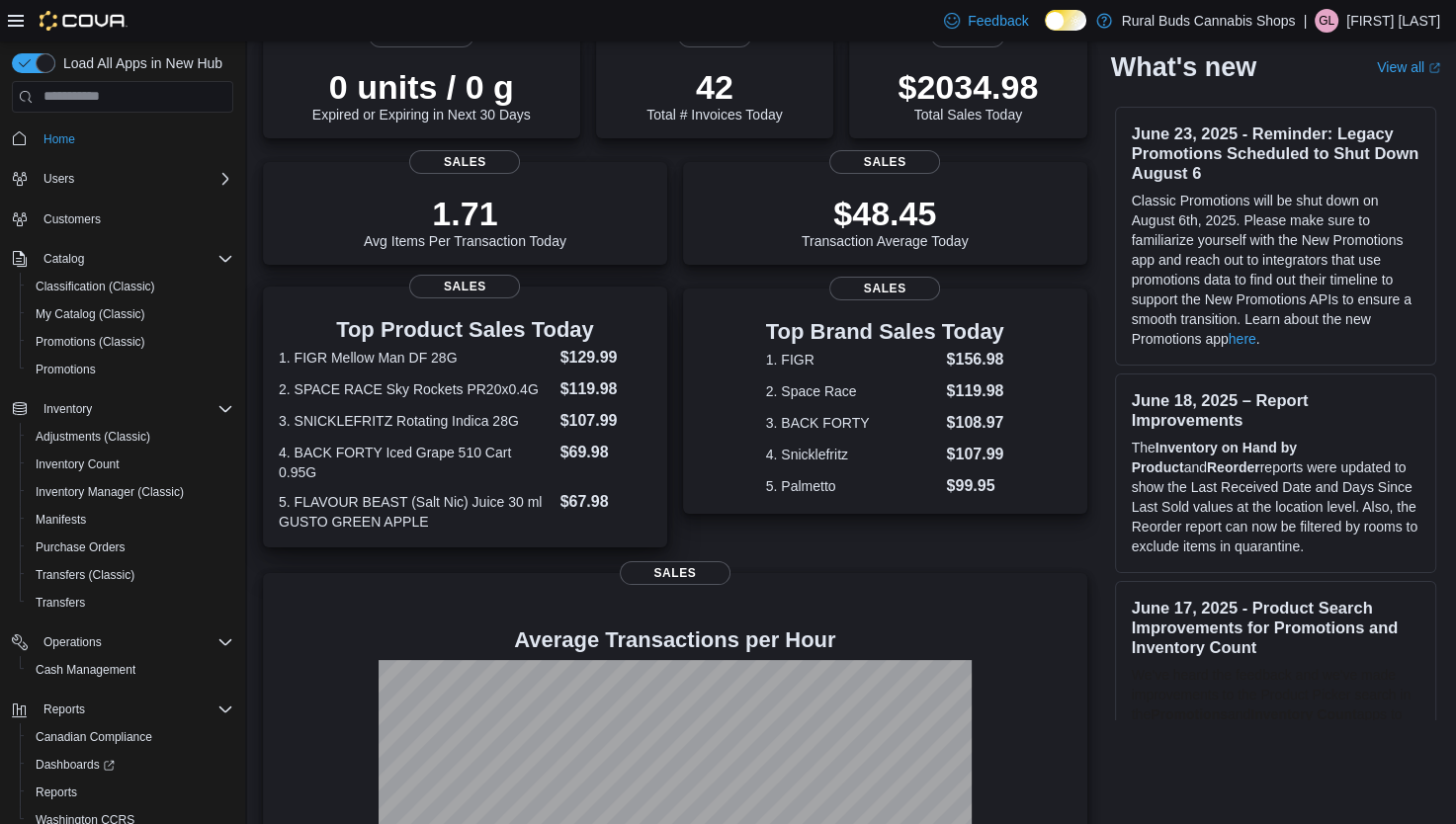 scroll, scrollTop: 0, scrollLeft: 0, axis: both 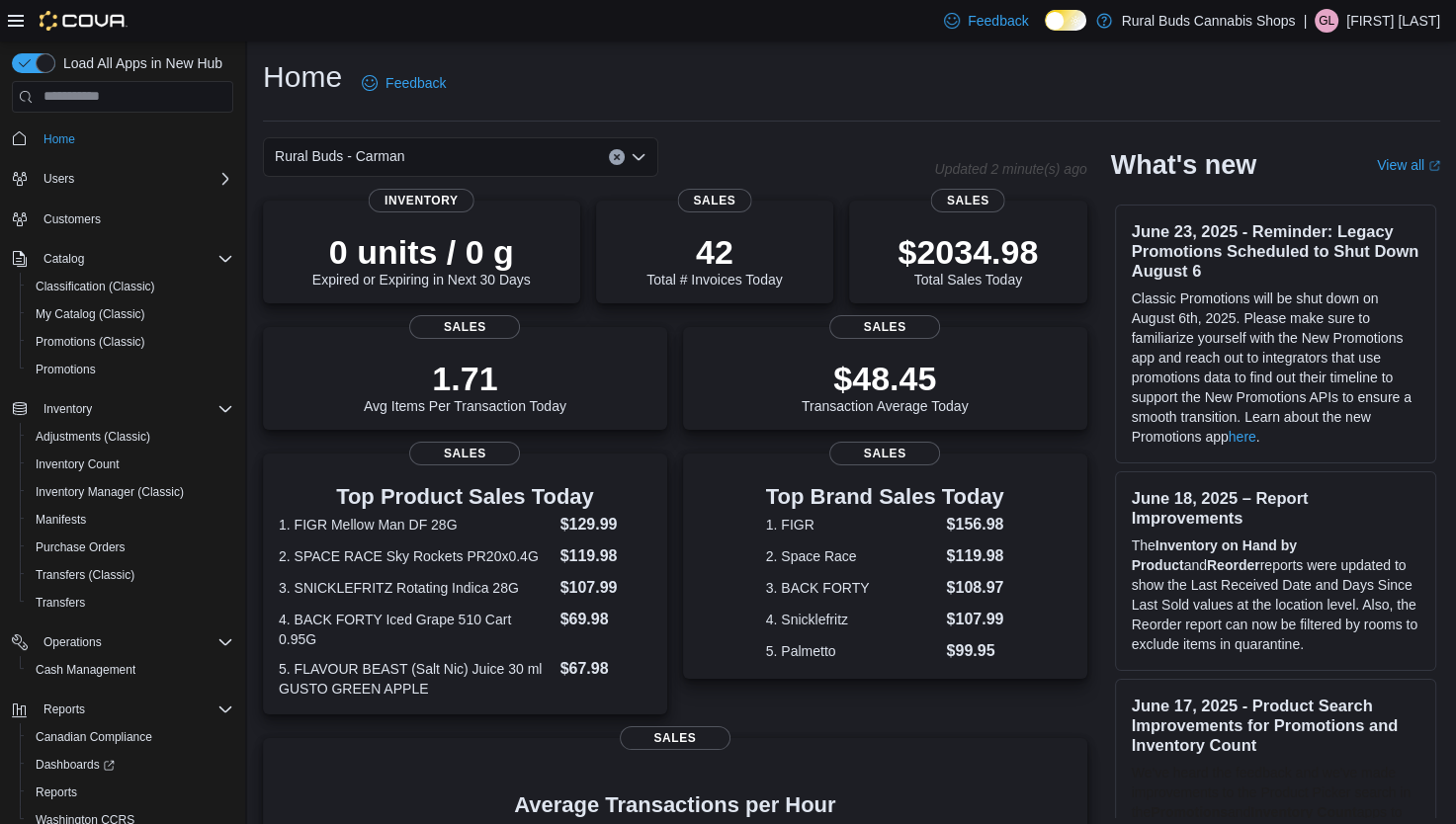 click 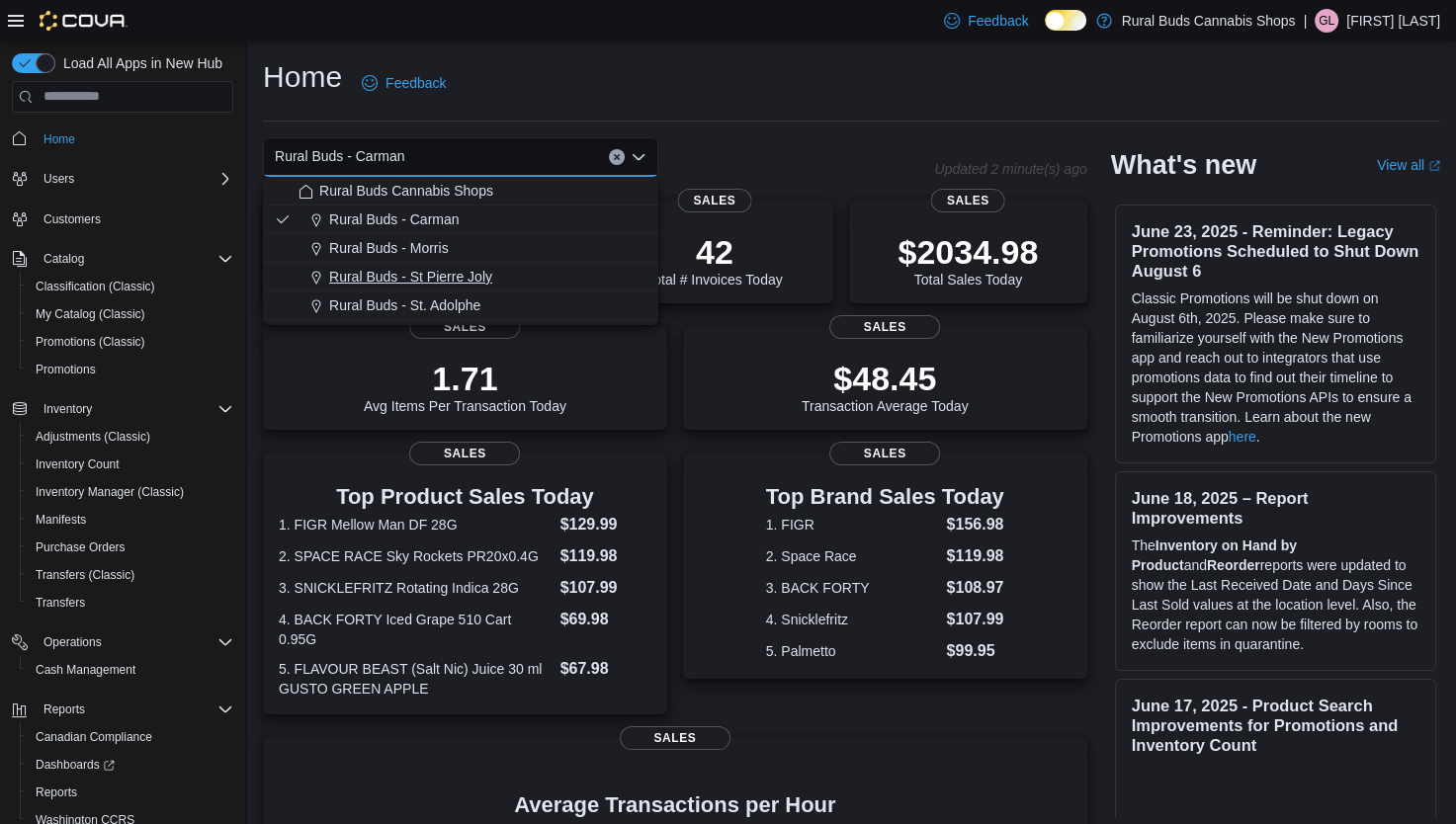 click on "Rural Buds - St Pierre Joly" at bounding box center (410, 277) 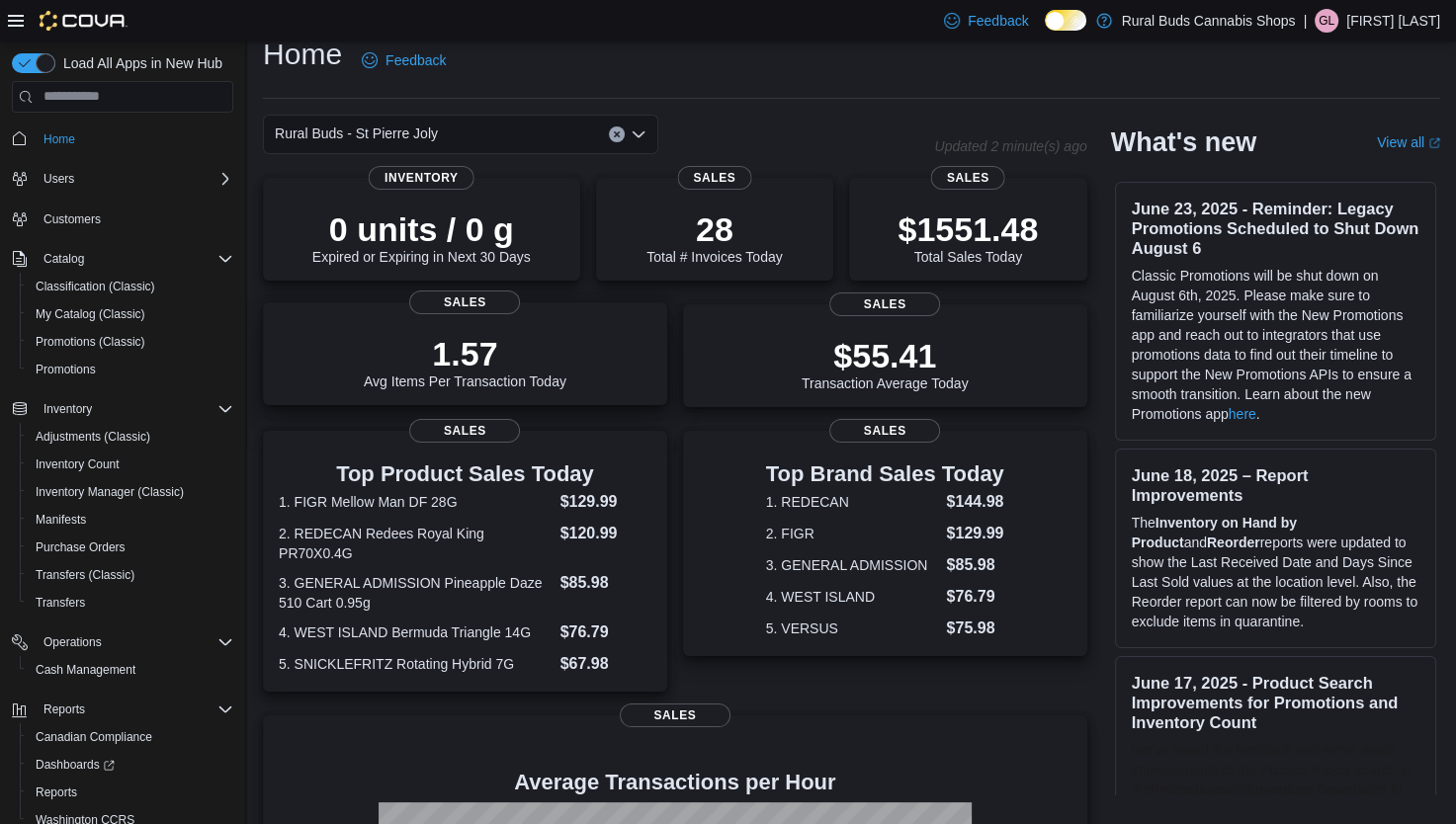 scroll, scrollTop: 0, scrollLeft: 0, axis: both 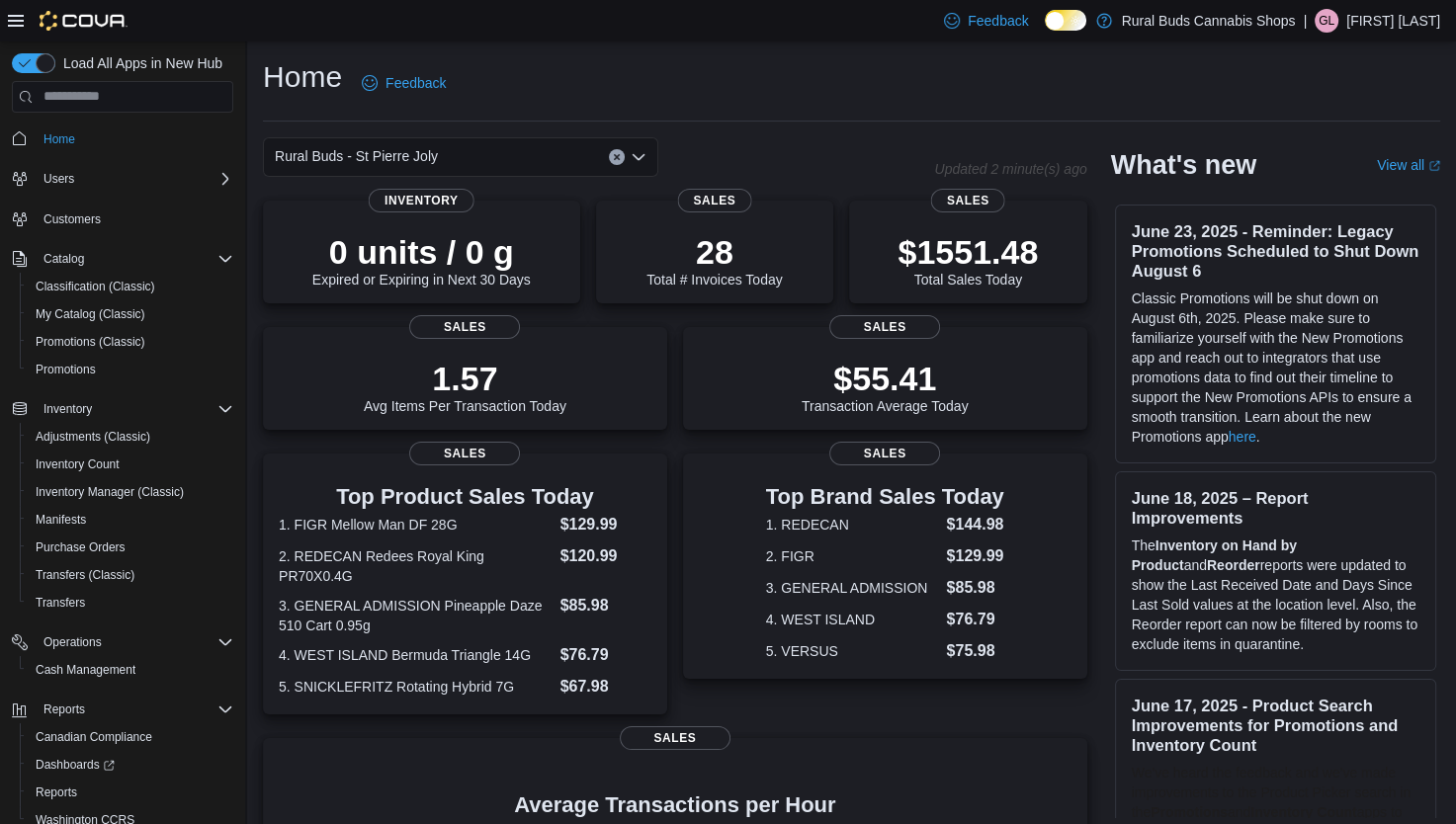 click on "[LOCATION] - [CITY] Combo box. Selected. [LOCATION] - [CITY]. Press Backspace to delete [LOCATION] - [CITY]. Combo box input. Select a Location. Type some text or, to display a list of choices, press Down Arrow. To exit the list of choices, press Escape." at bounding box center (461, 157) 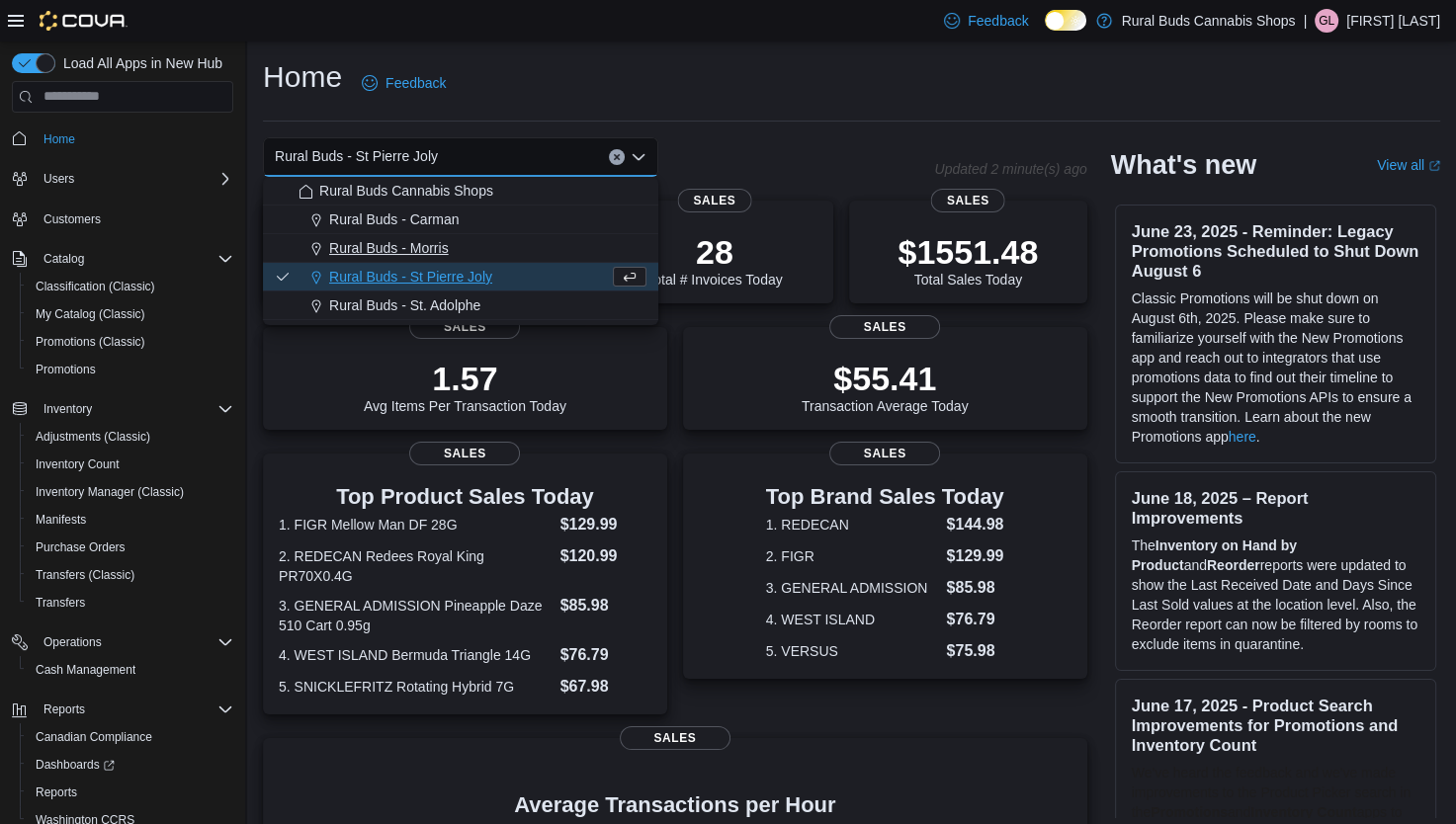 click on "Rural Buds - Morris" at bounding box center (388, 248) 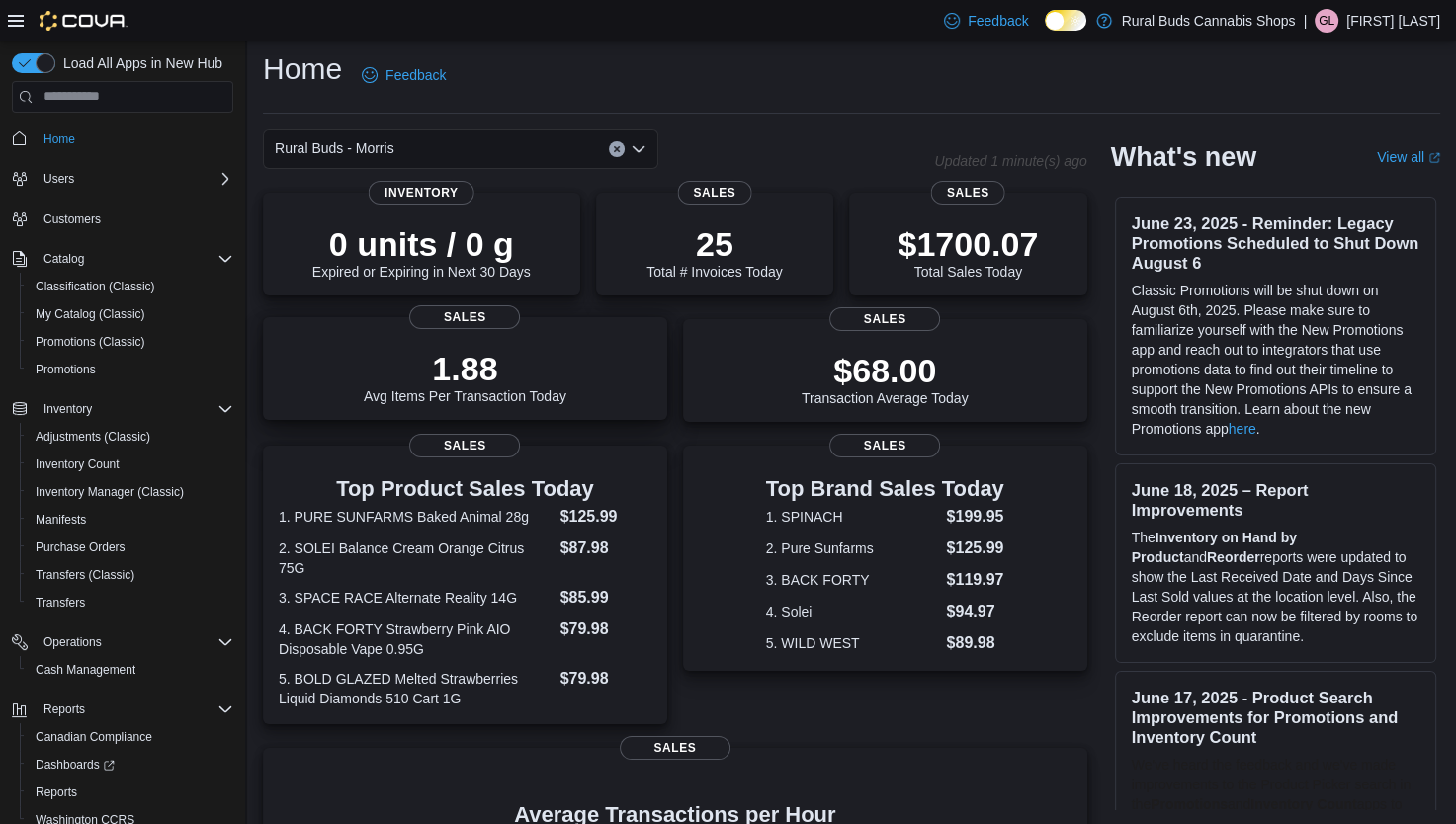 scroll, scrollTop: 0, scrollLeft: 0, axis: both 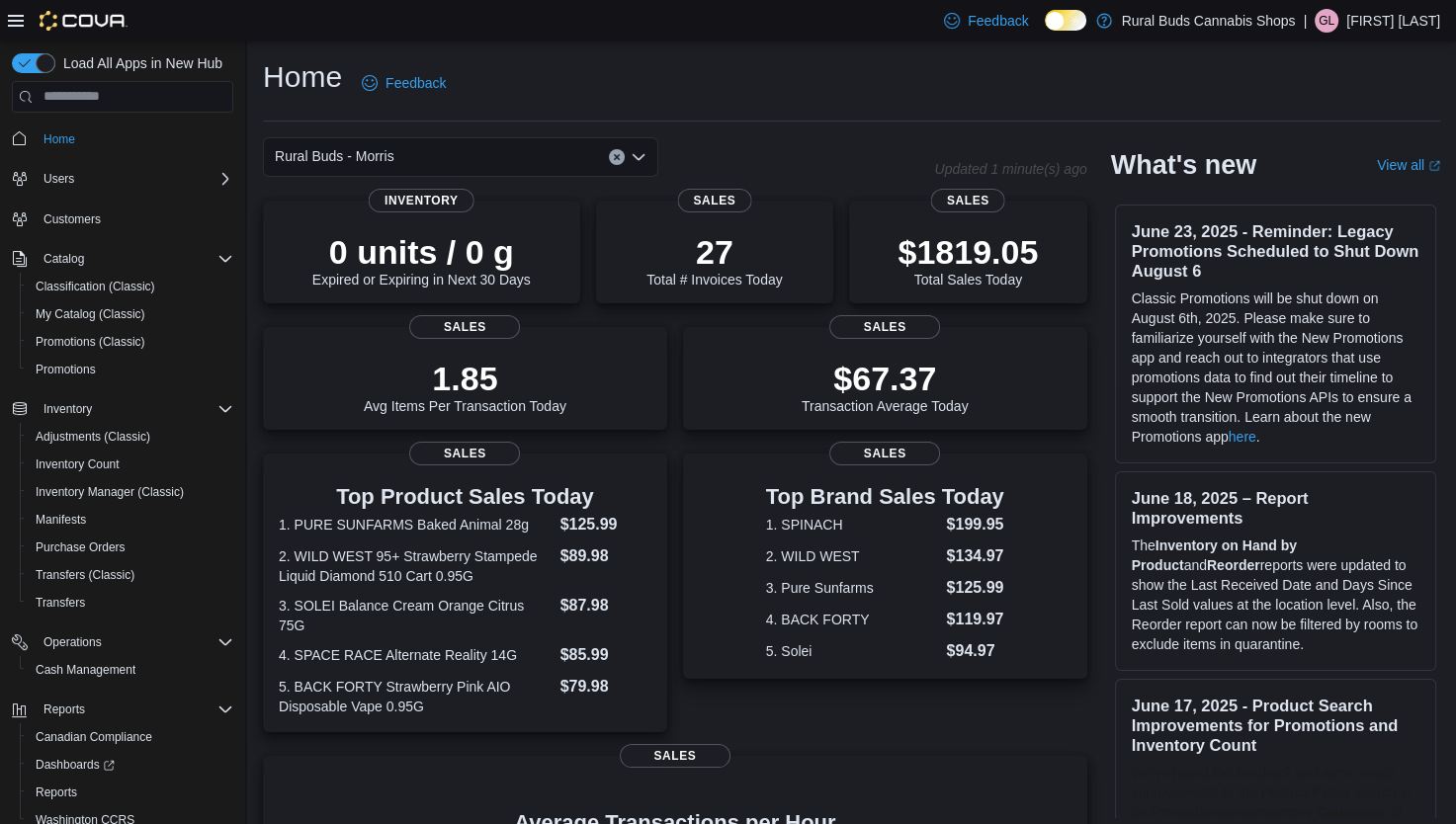 click on "Home Feedback" at bounding box center [851, 83] 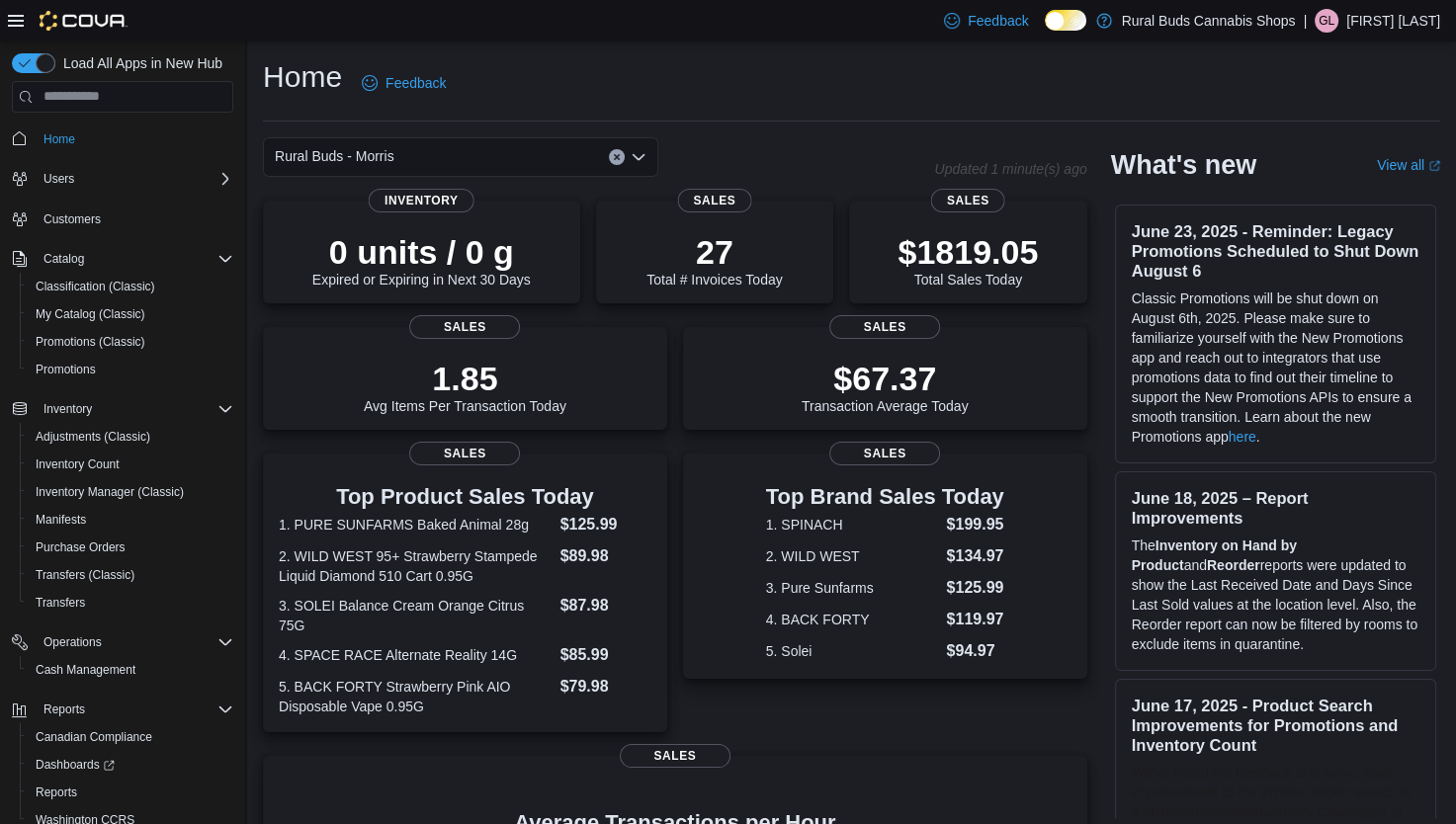 click on "Home Feedback" at bounding box center (851, 83) 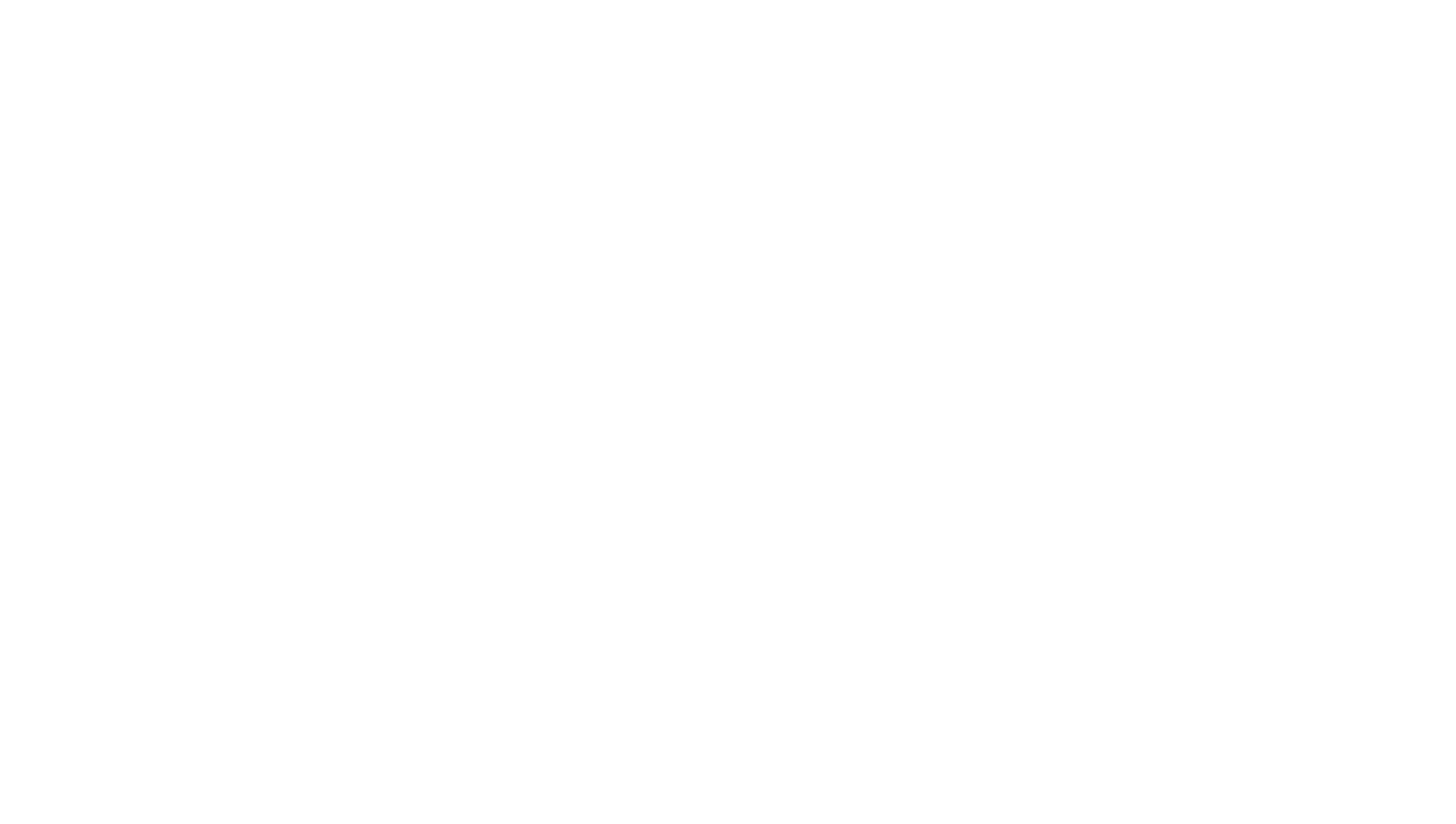 scroll, scrollTop: 0, scrollLeft: 0, axis: both 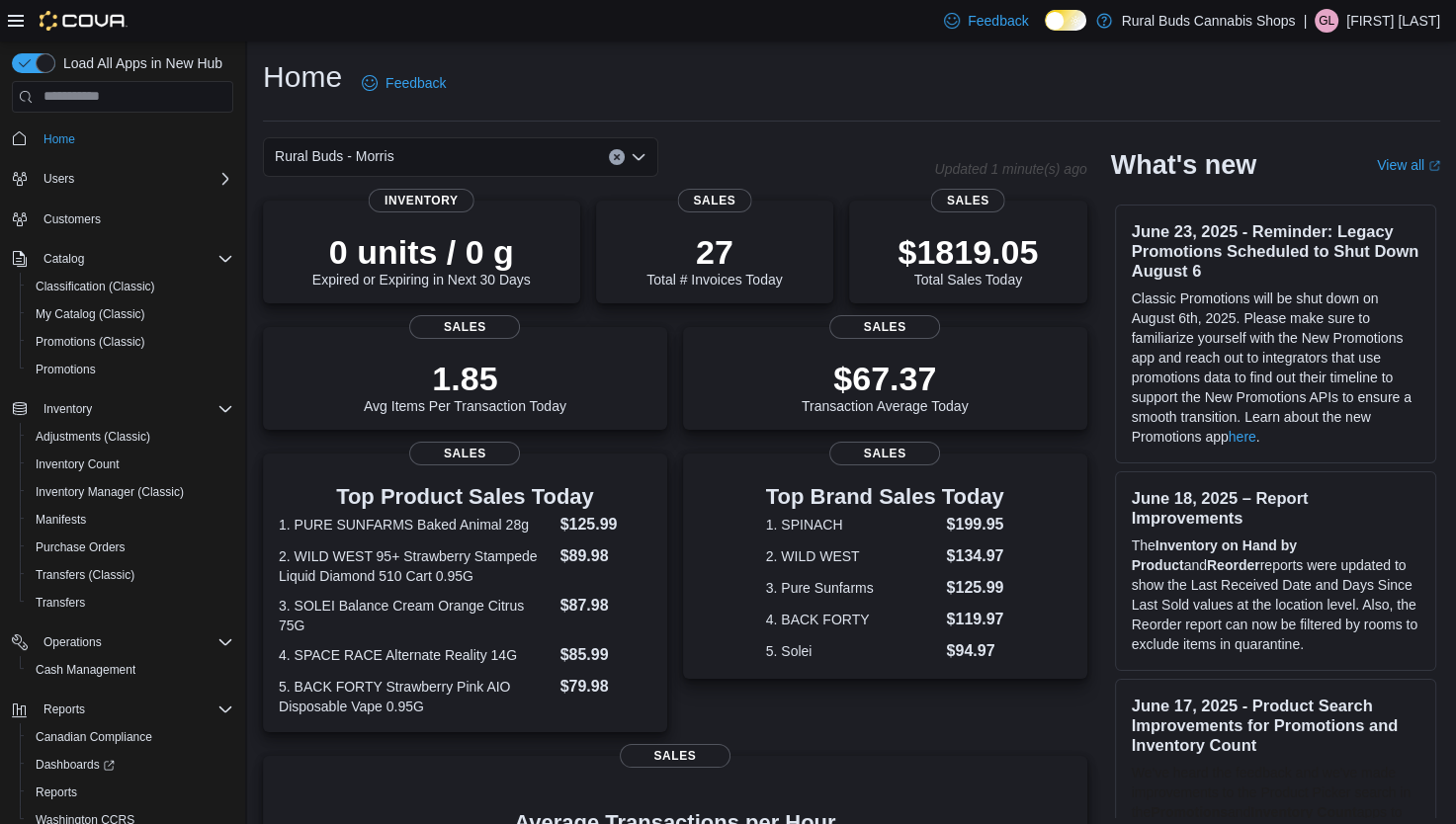 click 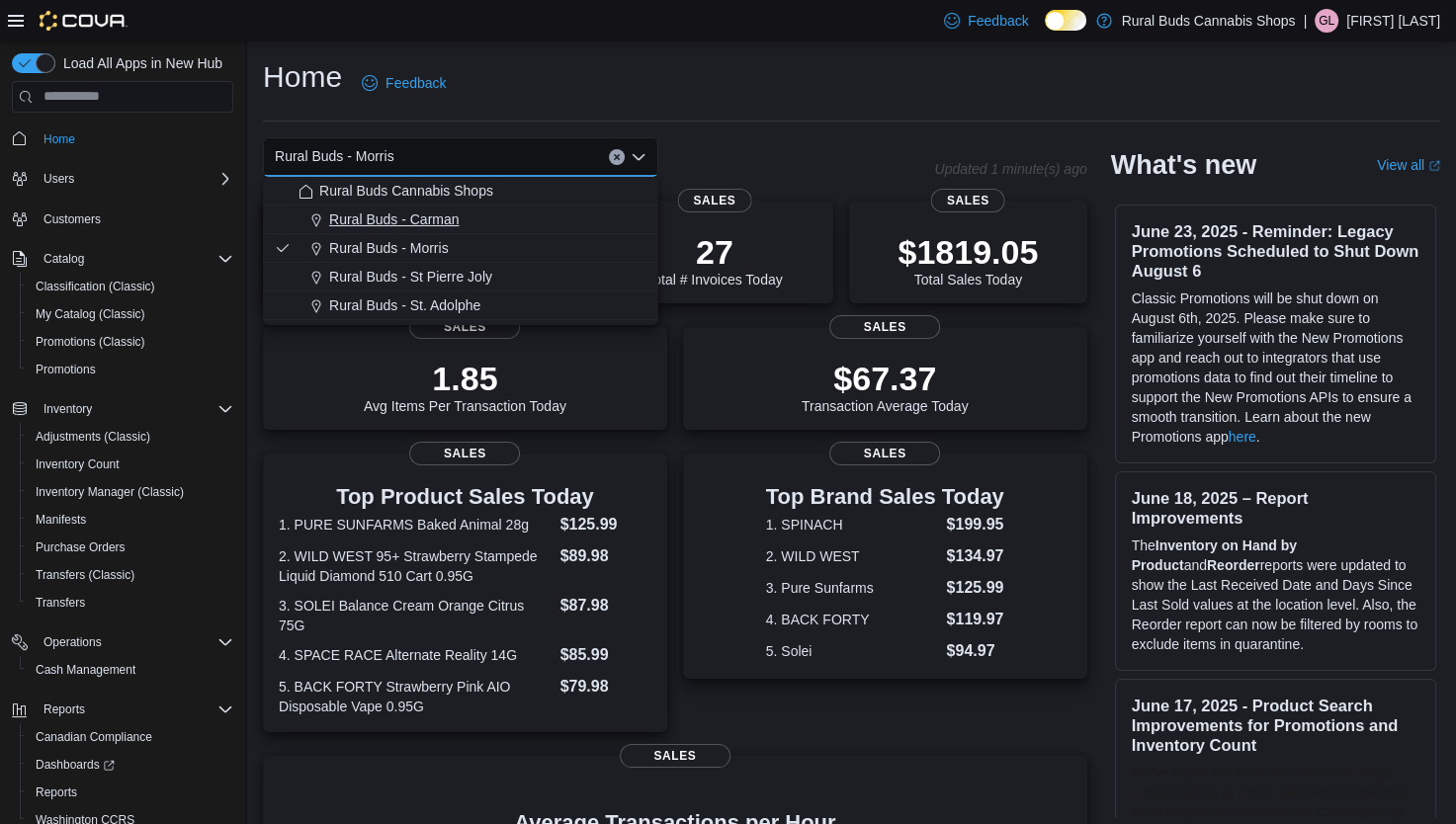click on "Rural Buds - Carman" at bounding box center [394, 219] 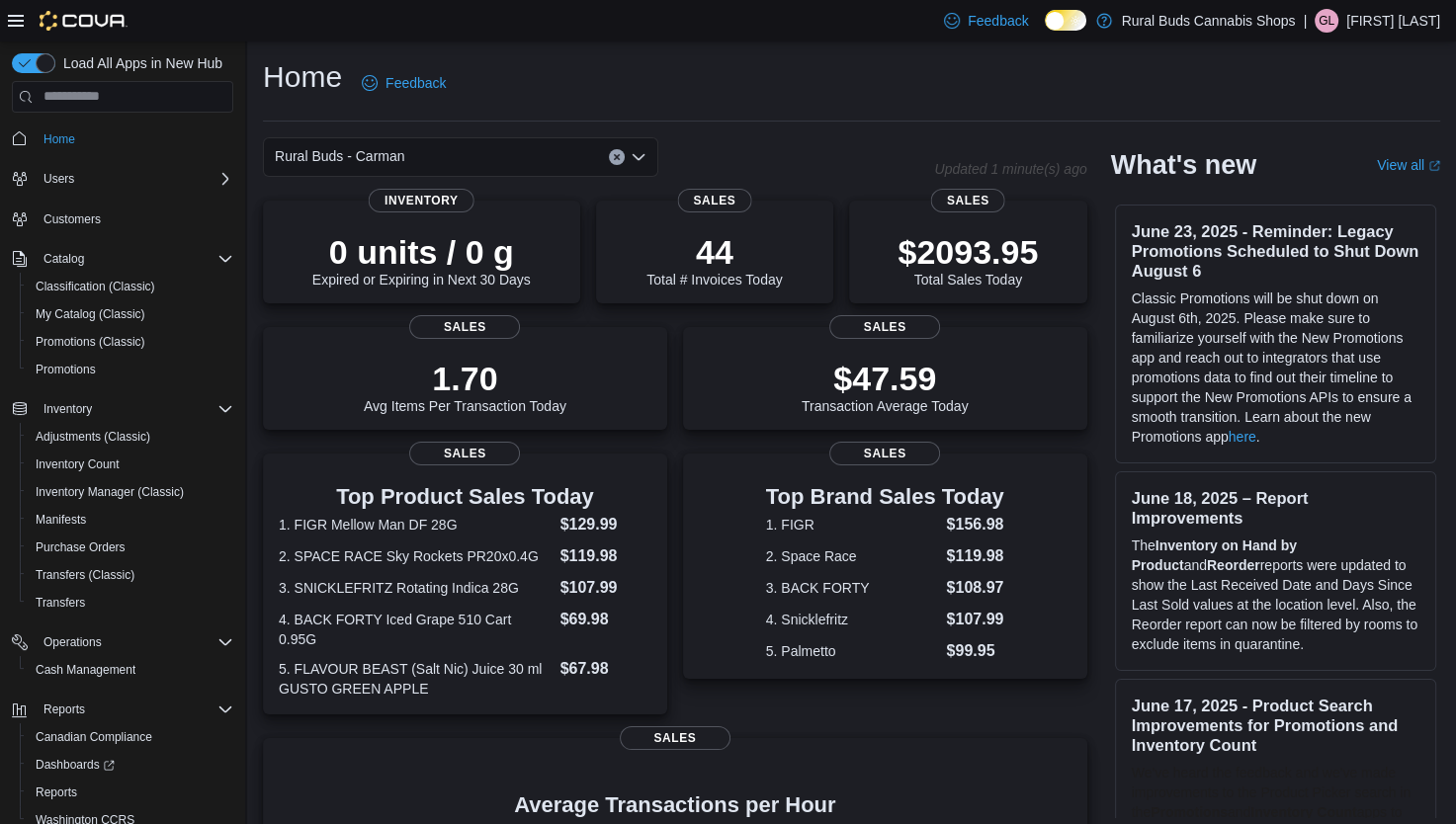 click 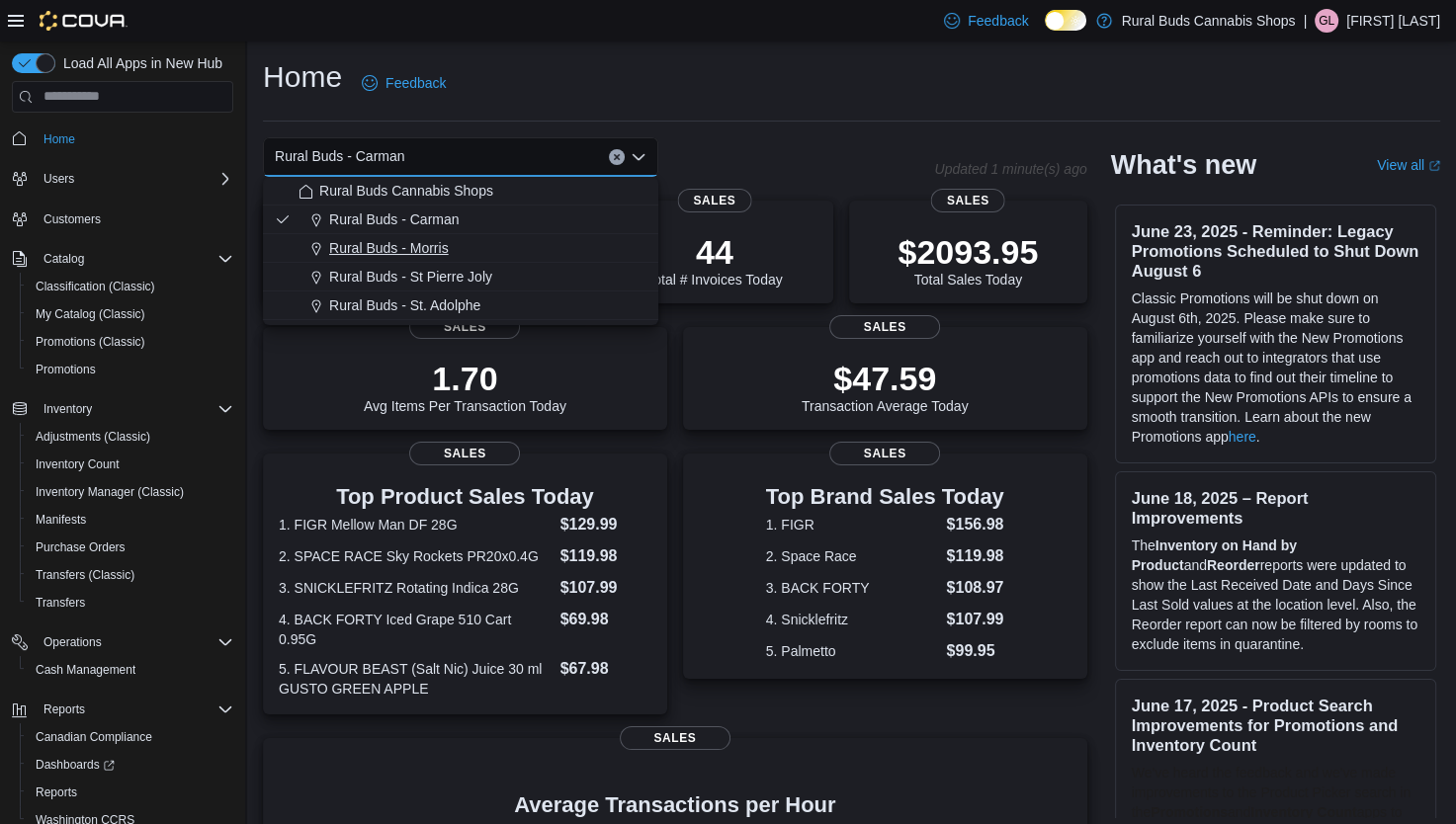 click on "Rural Buds - Morris" at bounding box center [388, 248] 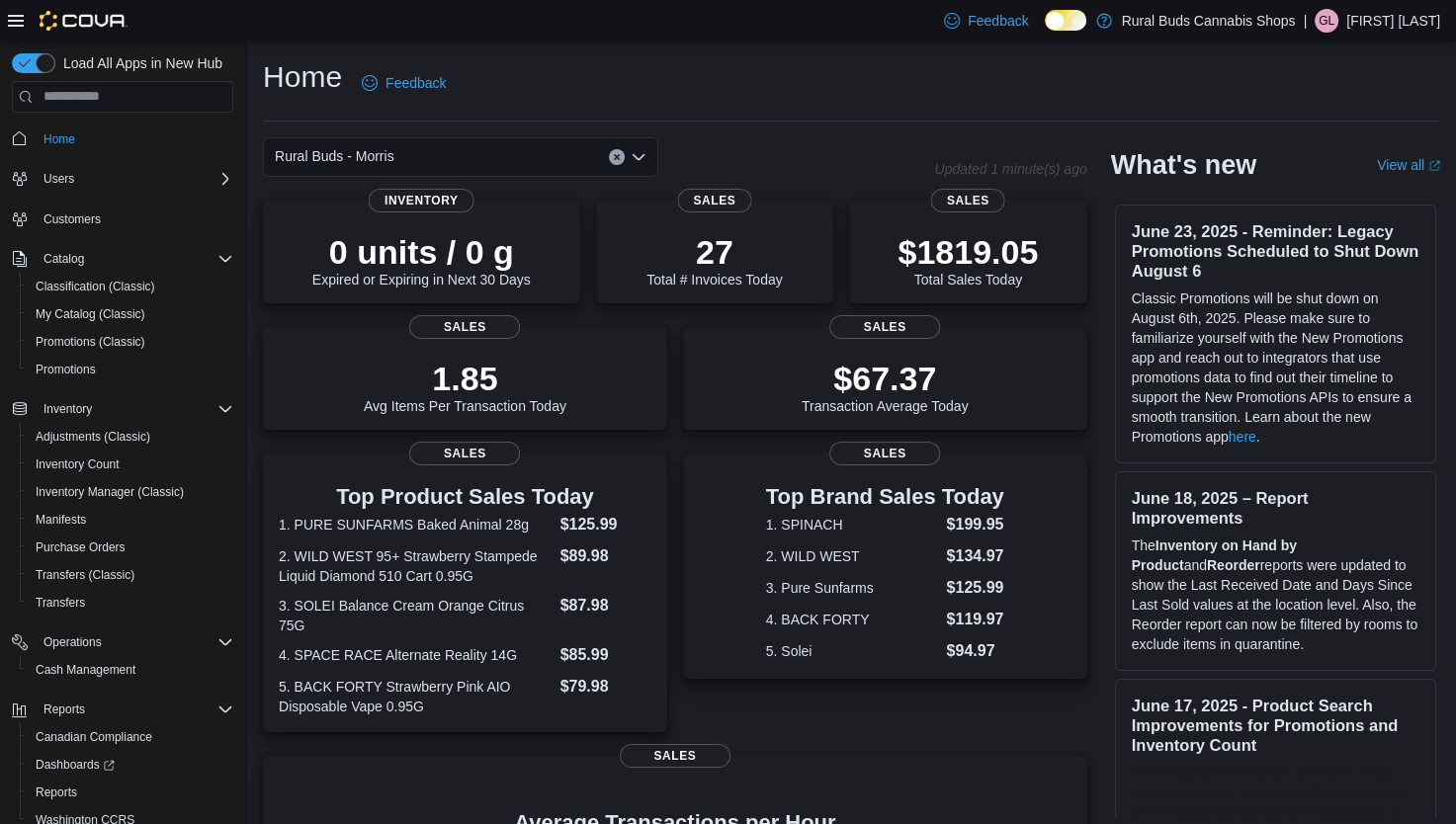 click 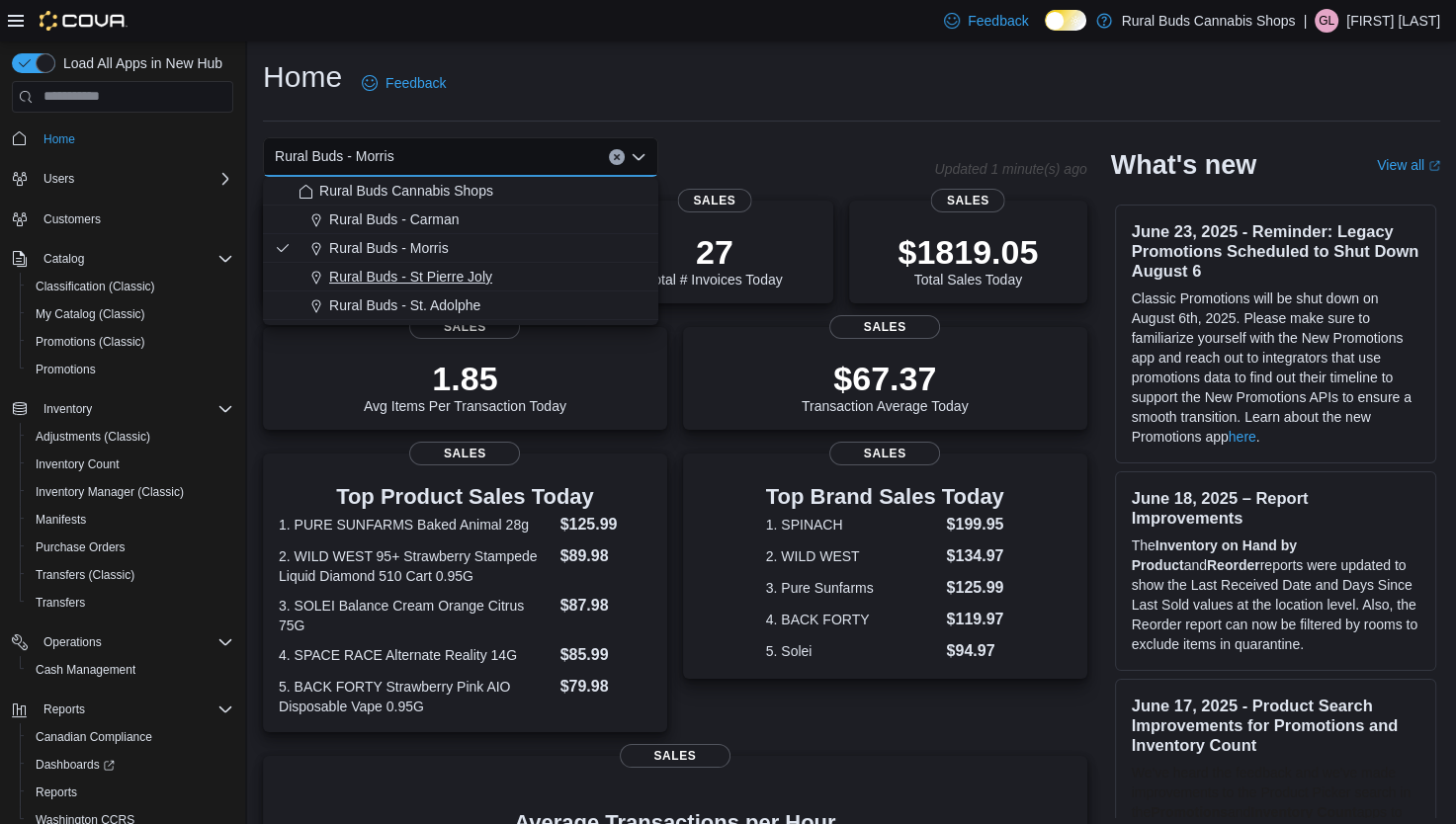 click on "Rural Buds - St Pierre Joly" at bounding box center (410, 277) 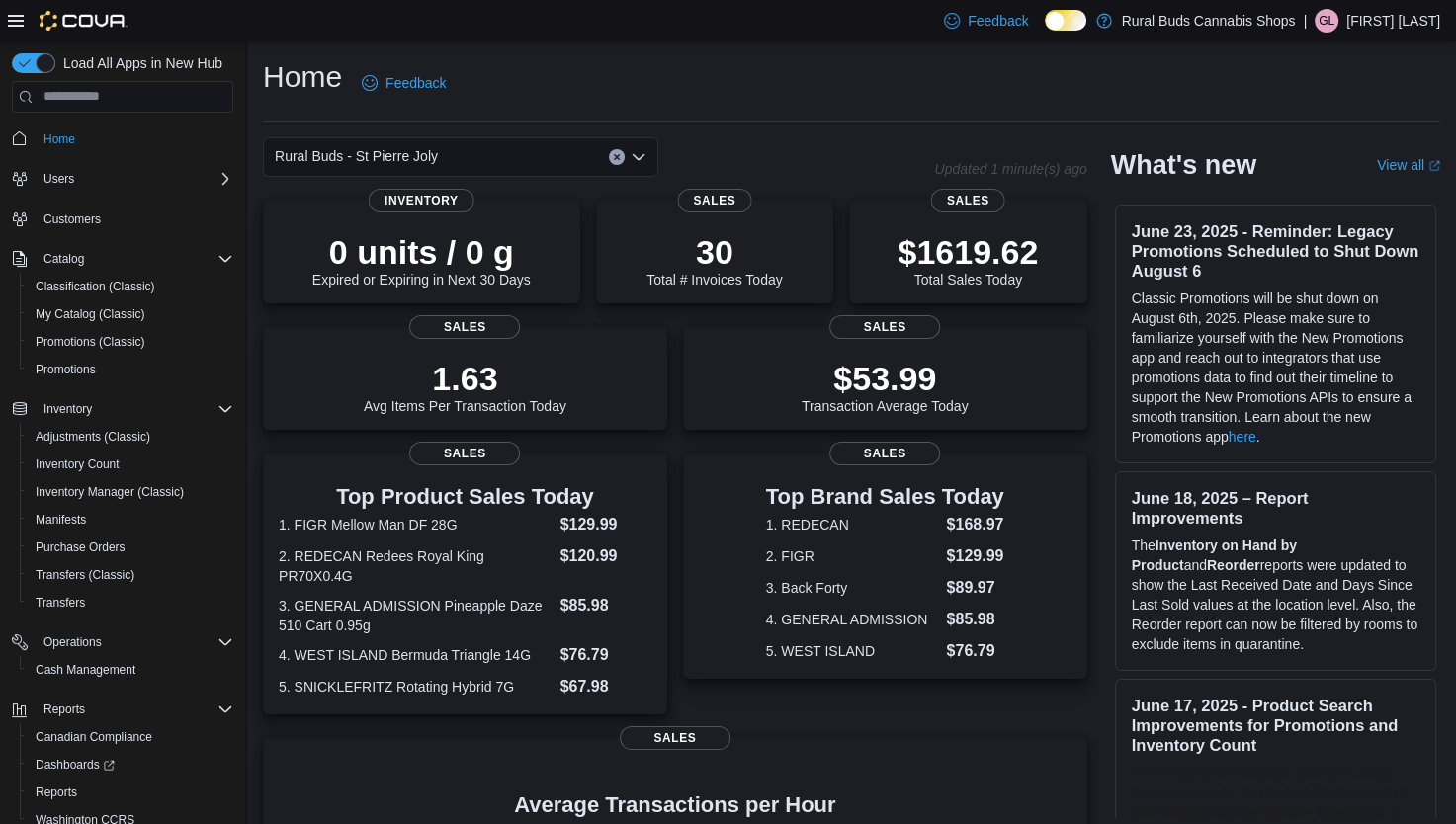 click 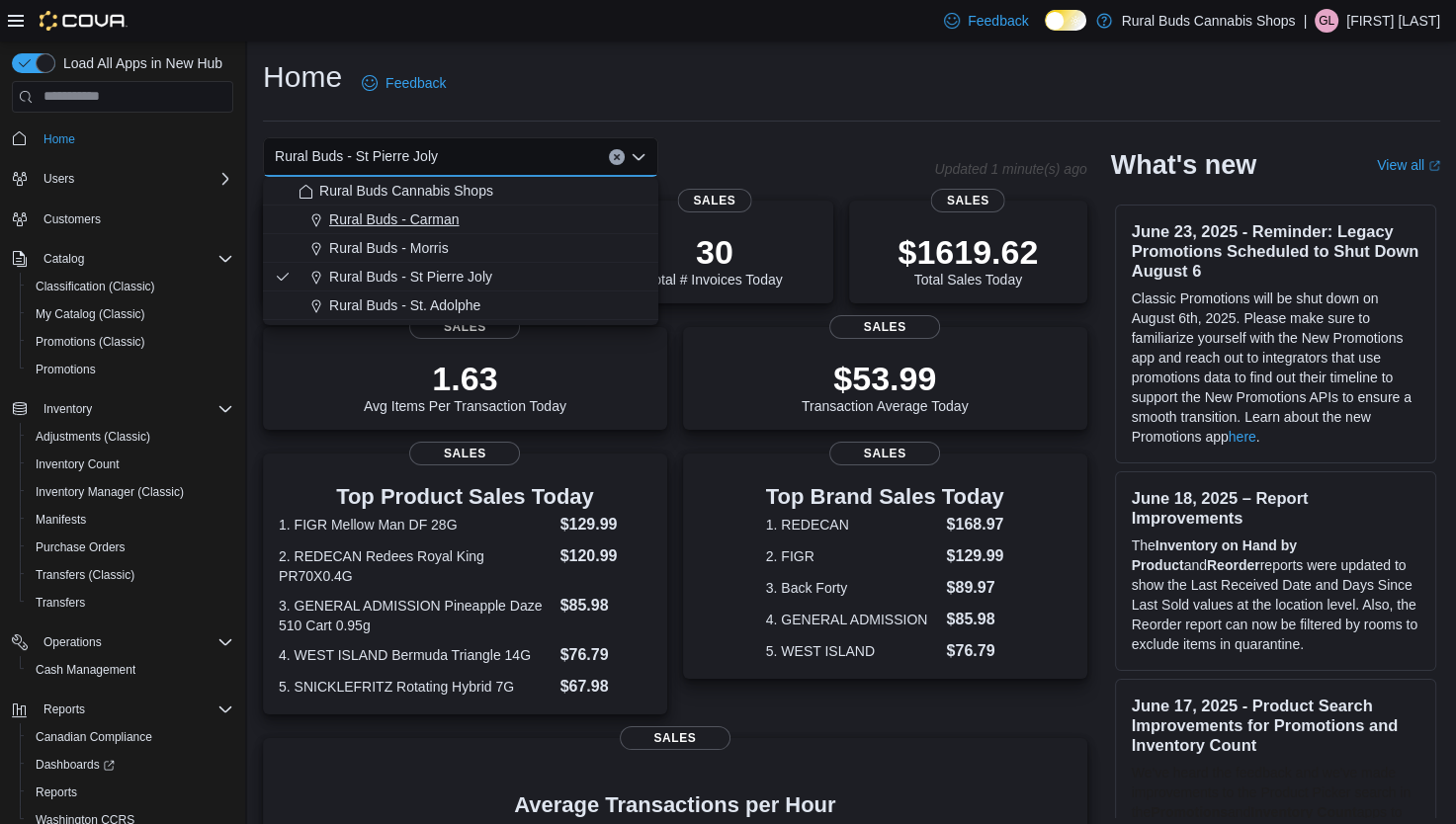 click on "Rural Buds - Carman" at bounding box center (394, 219) 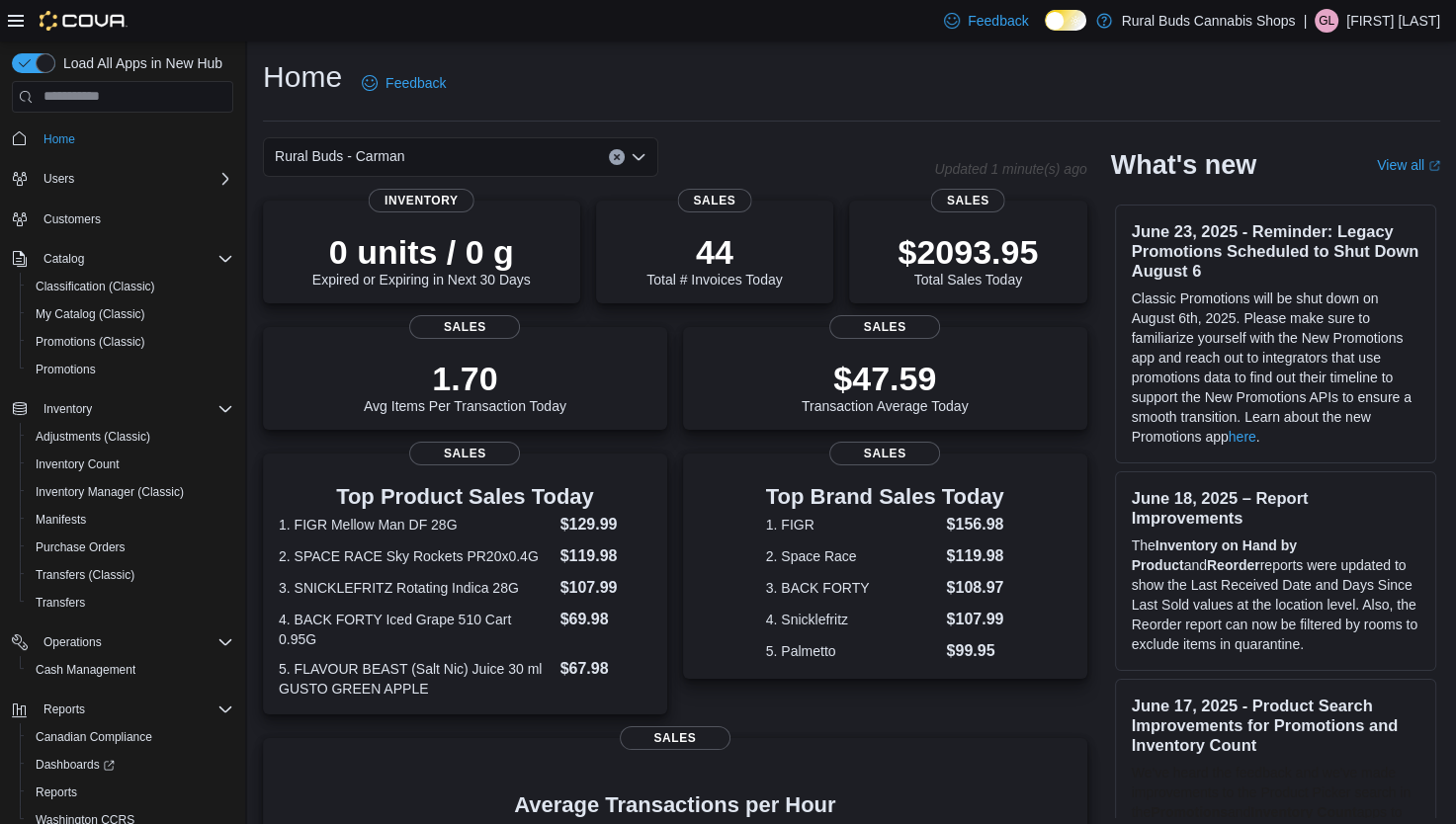 click 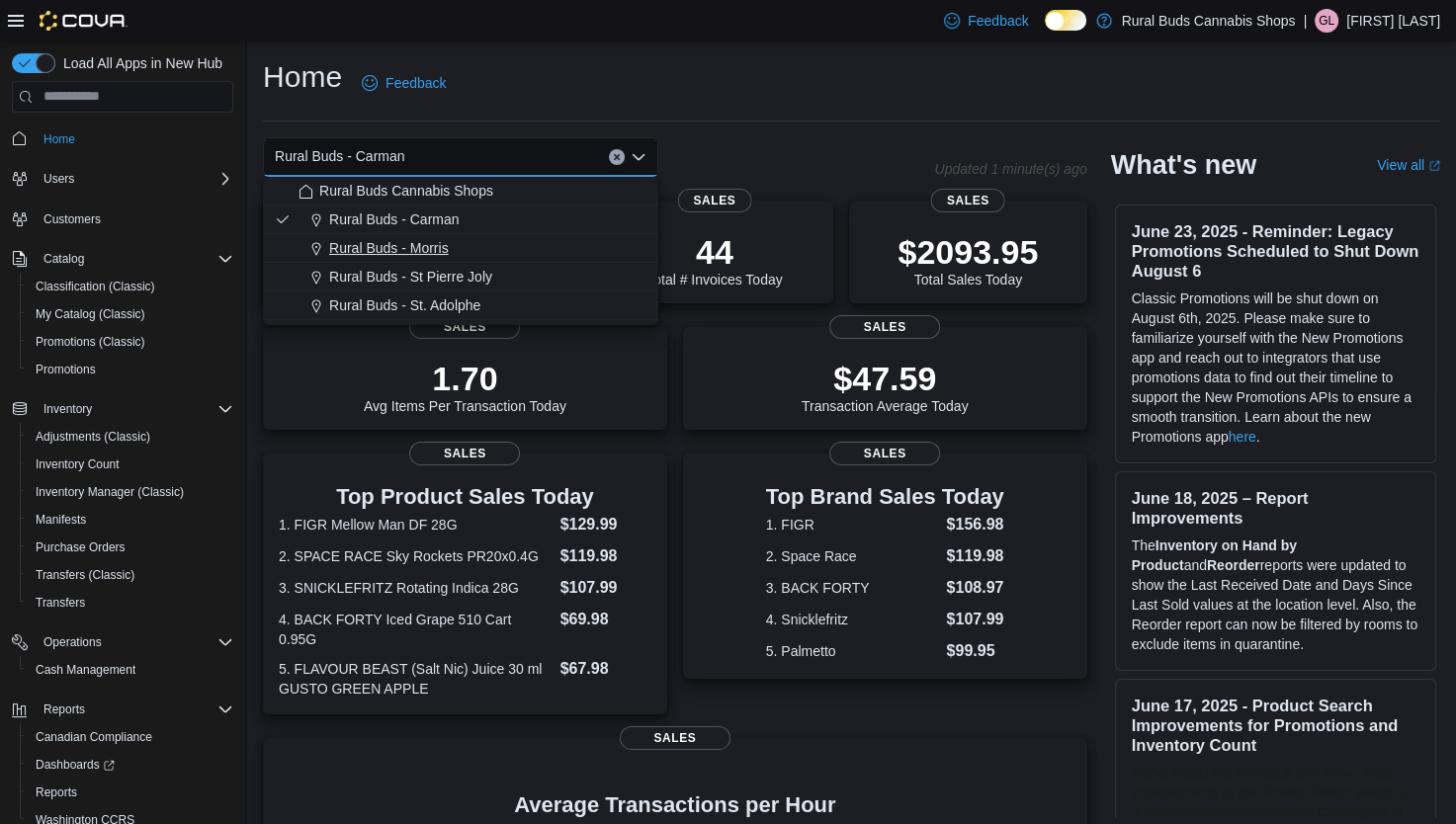 click on "Rural Buds - Morris" at bounding box center [388, 248] 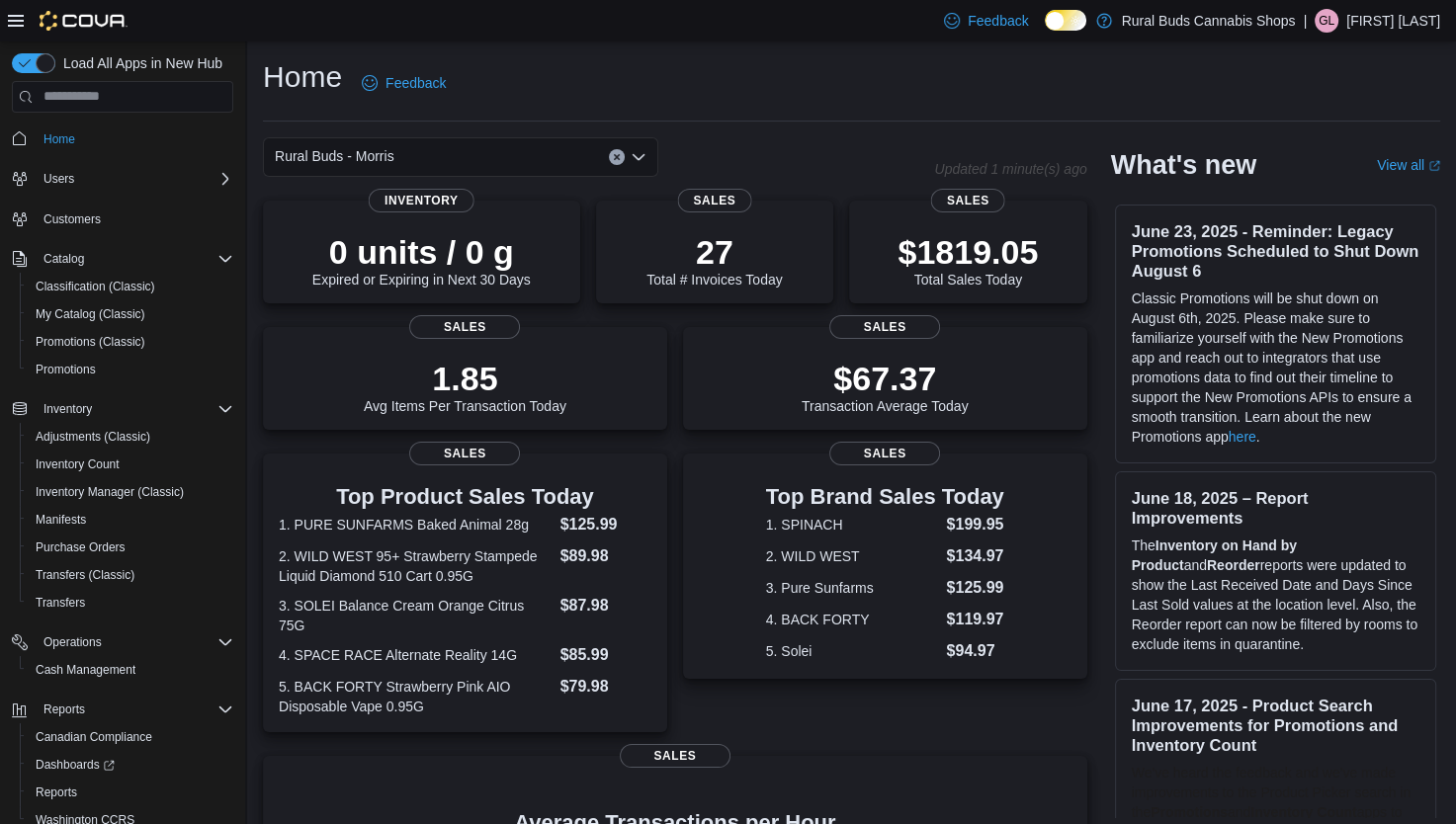 click on "[FIRST] [LAST]" at bounding box center [1393, 21] 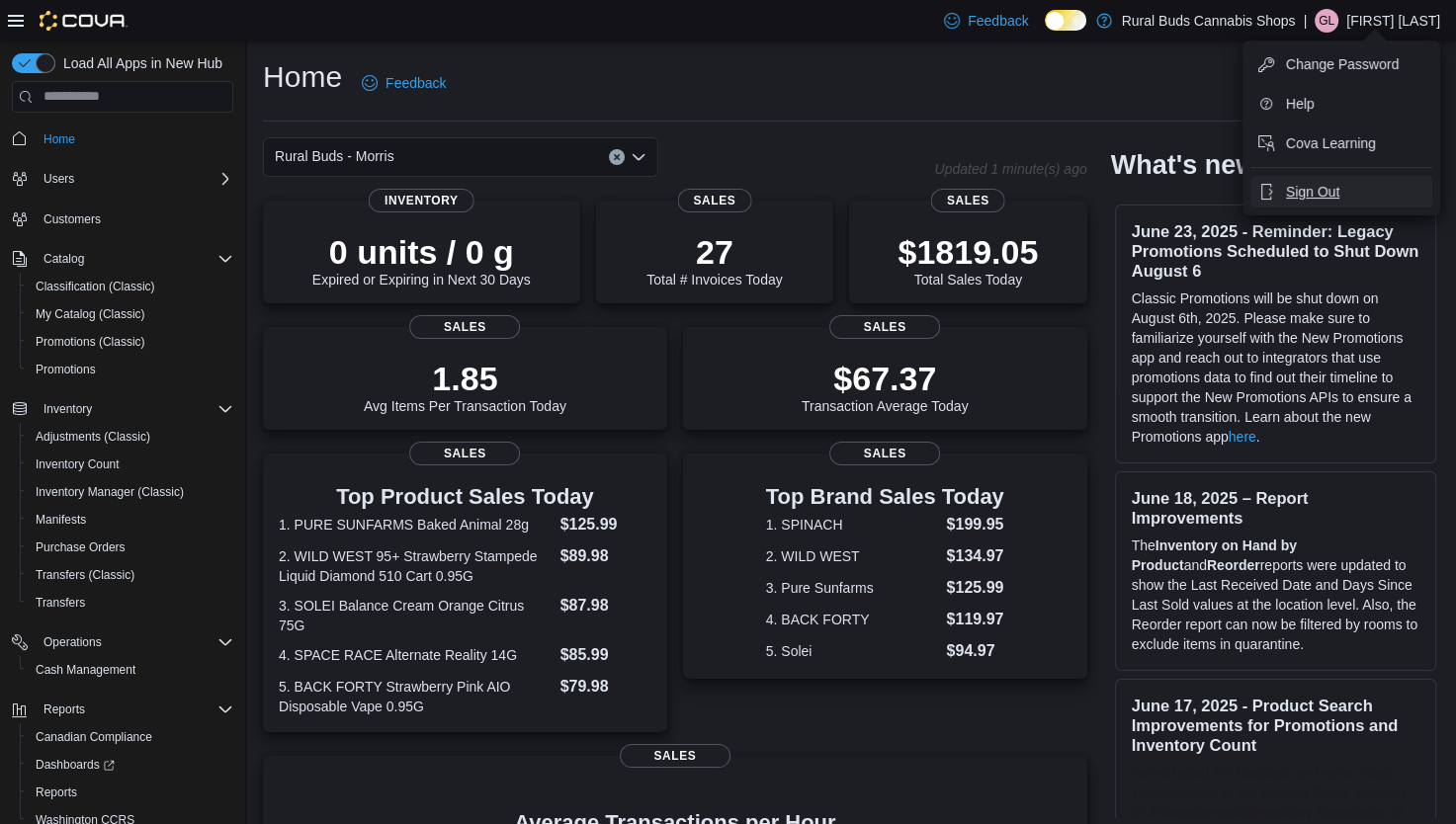 click on "Sign Out" at bounding box center [1313, 192] 